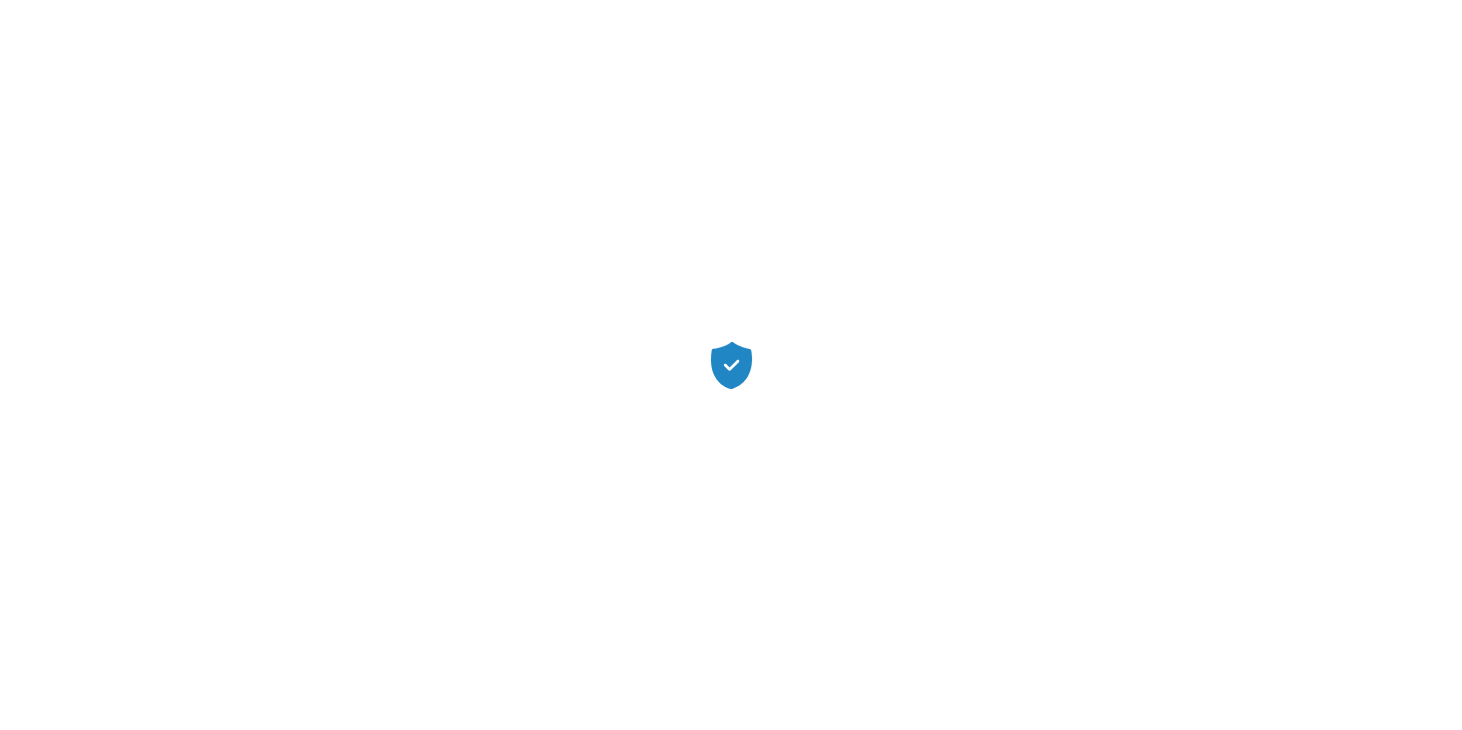 scroll, scrollTop: 0, scrollLeft: 0, axis: both 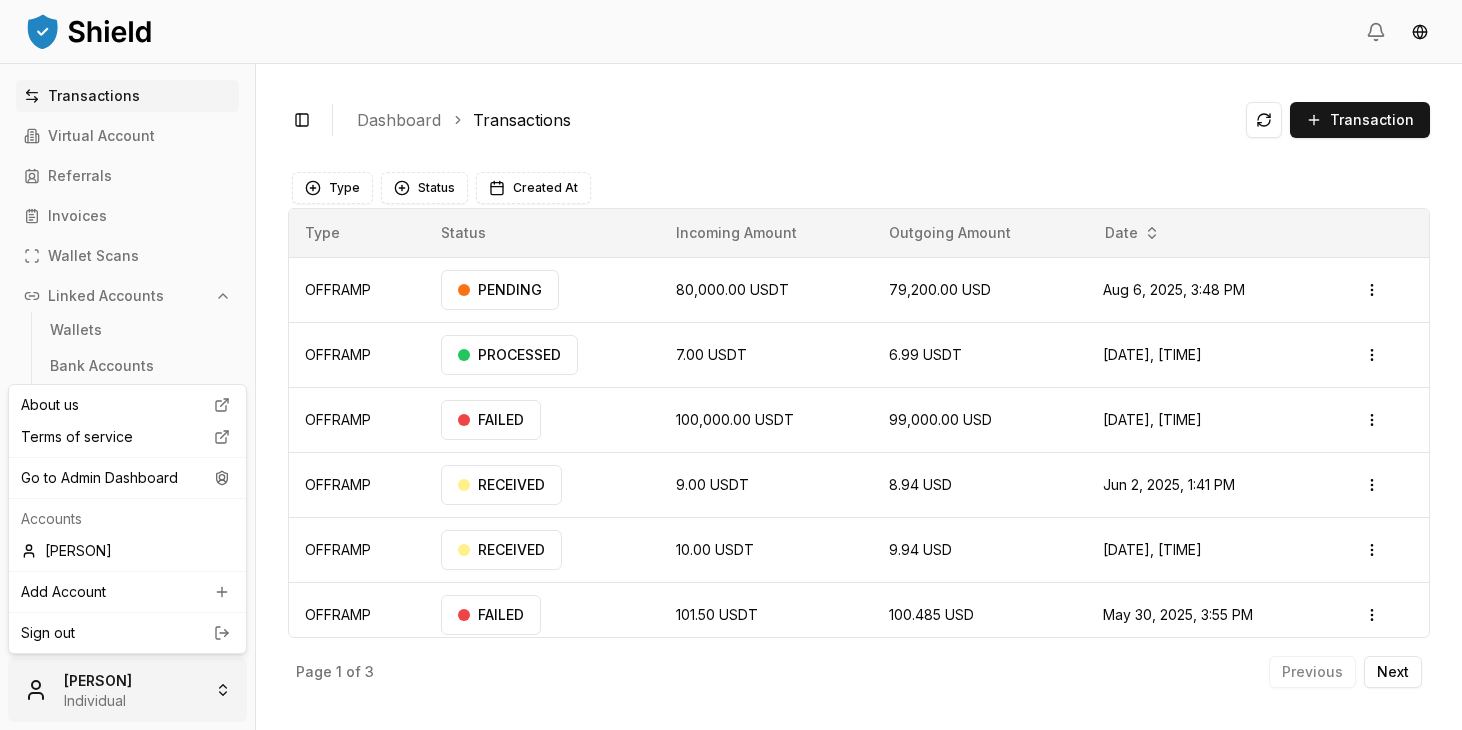 click on "Transactions Virtual Account Referrals Invoices Wallet Scans Linked Accounts Wallets Bank Accounts Settings Account Profile Team [PERSON] Individual Toggle Sidebar Dashboard Transactions   Transaction OFFRAMP   [AMOUNT] USDT   [AMOUNT] USD [DATE], [TIME] PENDING Open menu OFFRAMP   [AMOUNT] USDT   [AMOUNT] USDT [DATE], [TIME] PROCESSED Open menu OFFRAMP   [AMOUNT] USDT   [AMOUNT] USD [DATE], [TIME] FAILED Open menu OFFRAMP   [AMOUNT] USDT   [AMOUNT] USD [DATE], [TIME] RECEIVED Open menu OFFRAMP   [AMOUNT] USDT   [AMOUNT] USD [DATE], [TIME] received Open menu OFFRAMP   [AMOUNT] USDT   [AMOUNT] USD [DATE], [TIME] FAILED Open menu OFFRAMP   [AMOUNT] USDT   [AMOUNT] USD [DATE], [TIME] PENDING Open menu ONRAMP   [AMOUNT] USD   [AMOUNT] USDT [DATE], [TIME] PROCESSED Open menu Page 1 of 3 Previous Next Type Status Created At Type Status Incoming Amount Outgoing Amount Date   OFFRAMP   PENDING   [AMOUNT]   USDT   [AMOUNT]   USD   [DATE], [TIME]   Open menu   OFFRAMP" at bounding box center (731, 365) 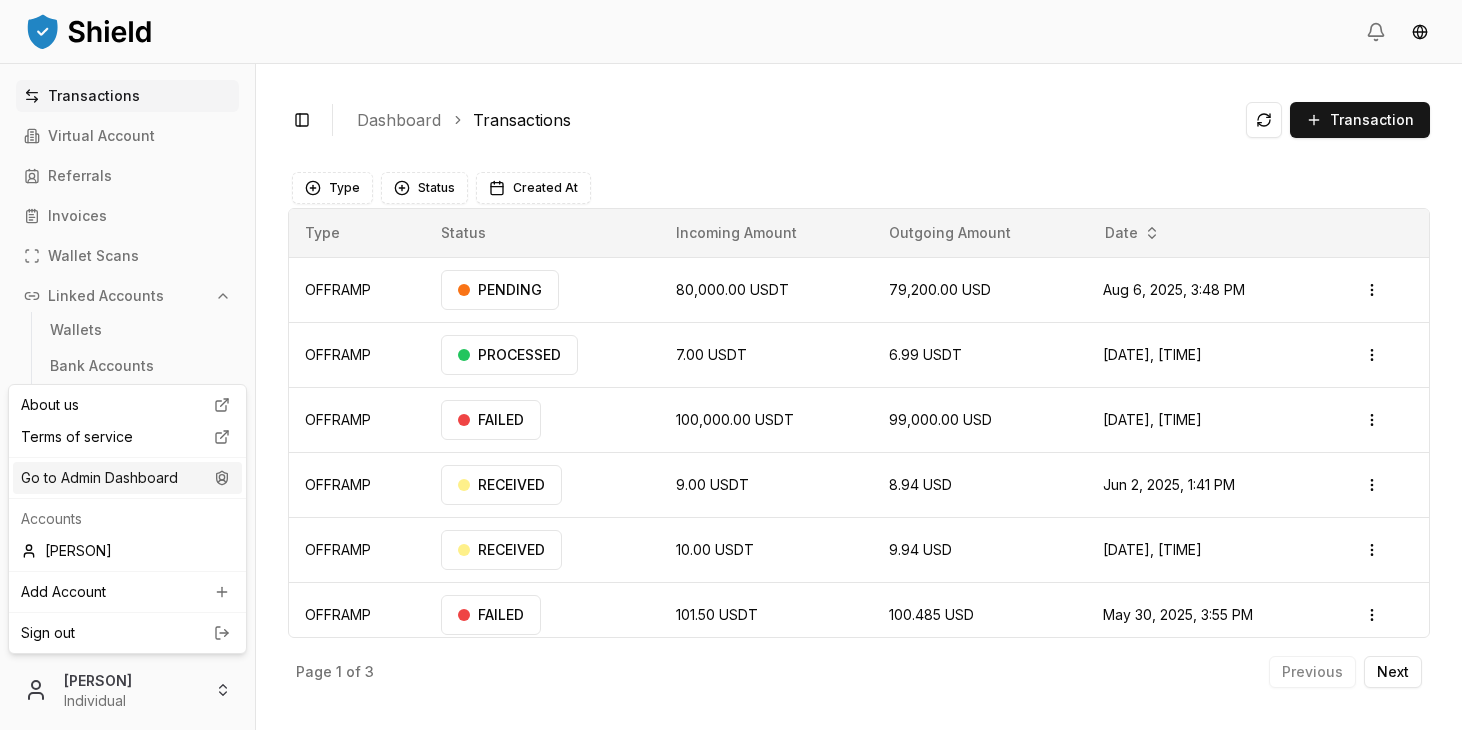 click on "Go to Admin Dashboard" at bounding box center [127, 478] 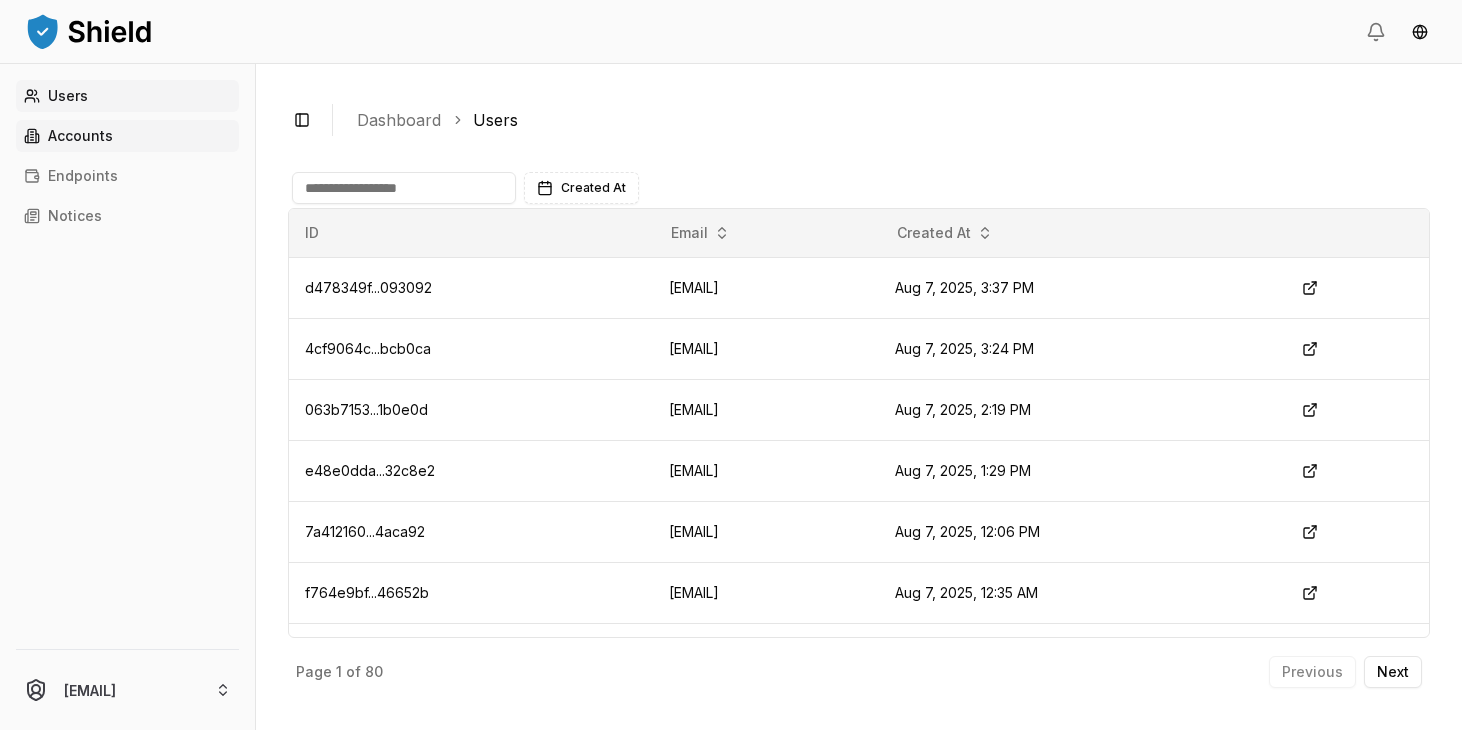 click on "Accounts" at bounding box center (127, 136) 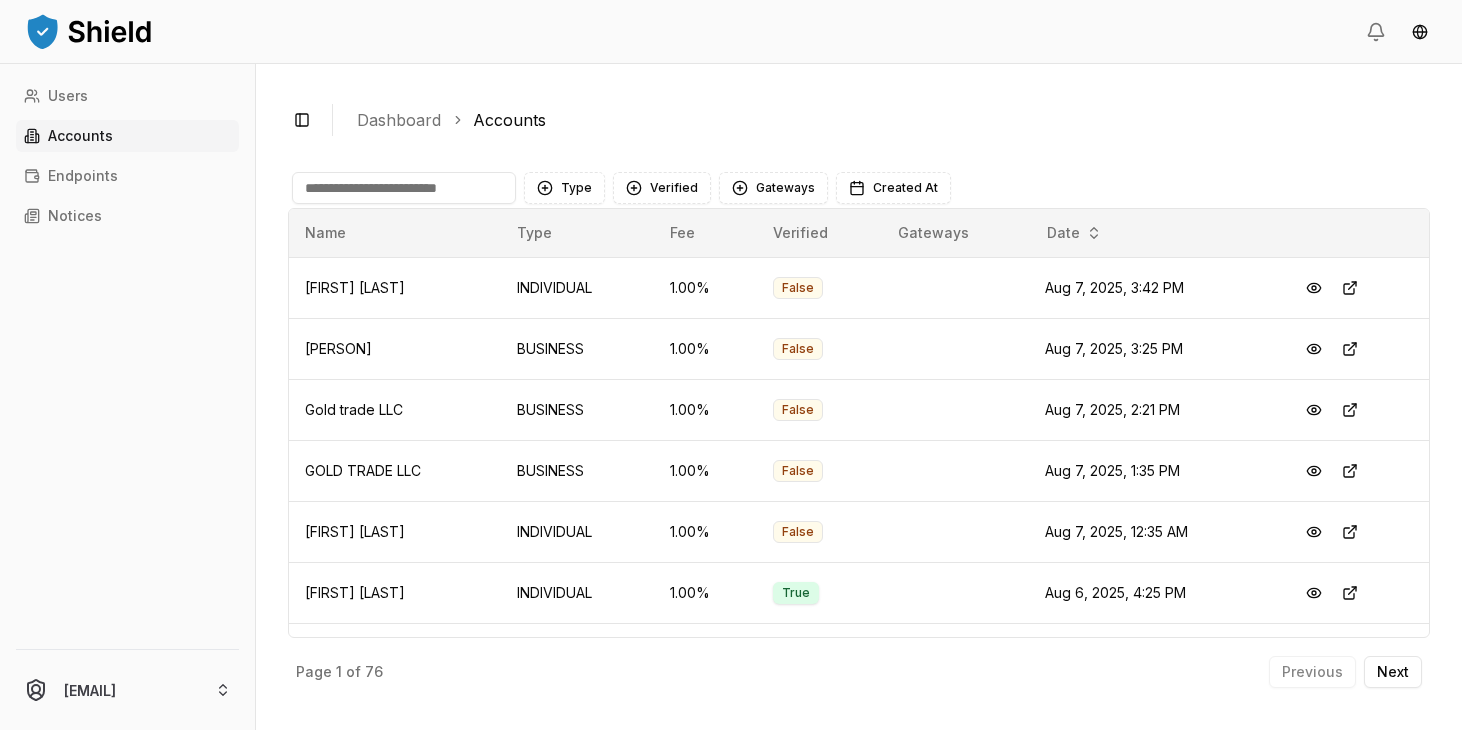 click at bounding box center [404, 188] 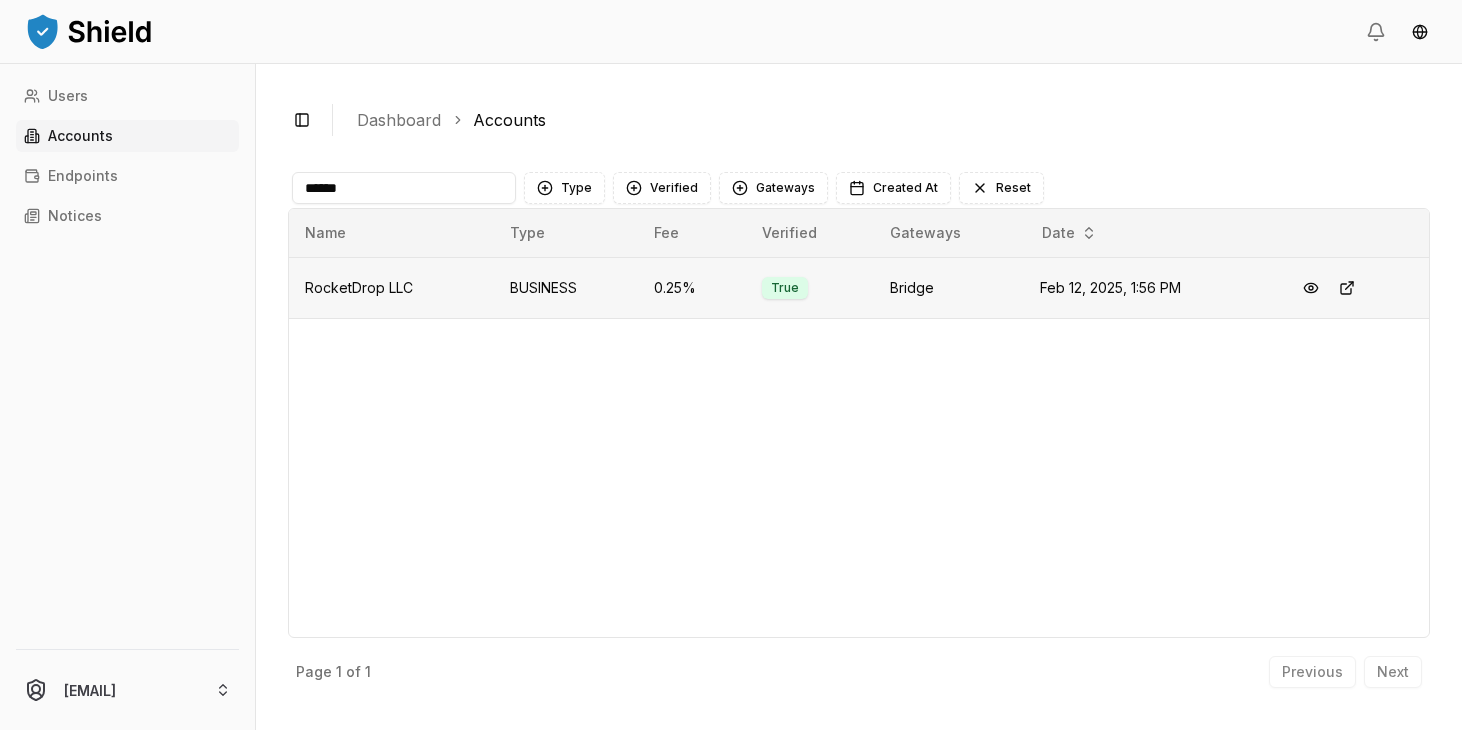 type on "******" 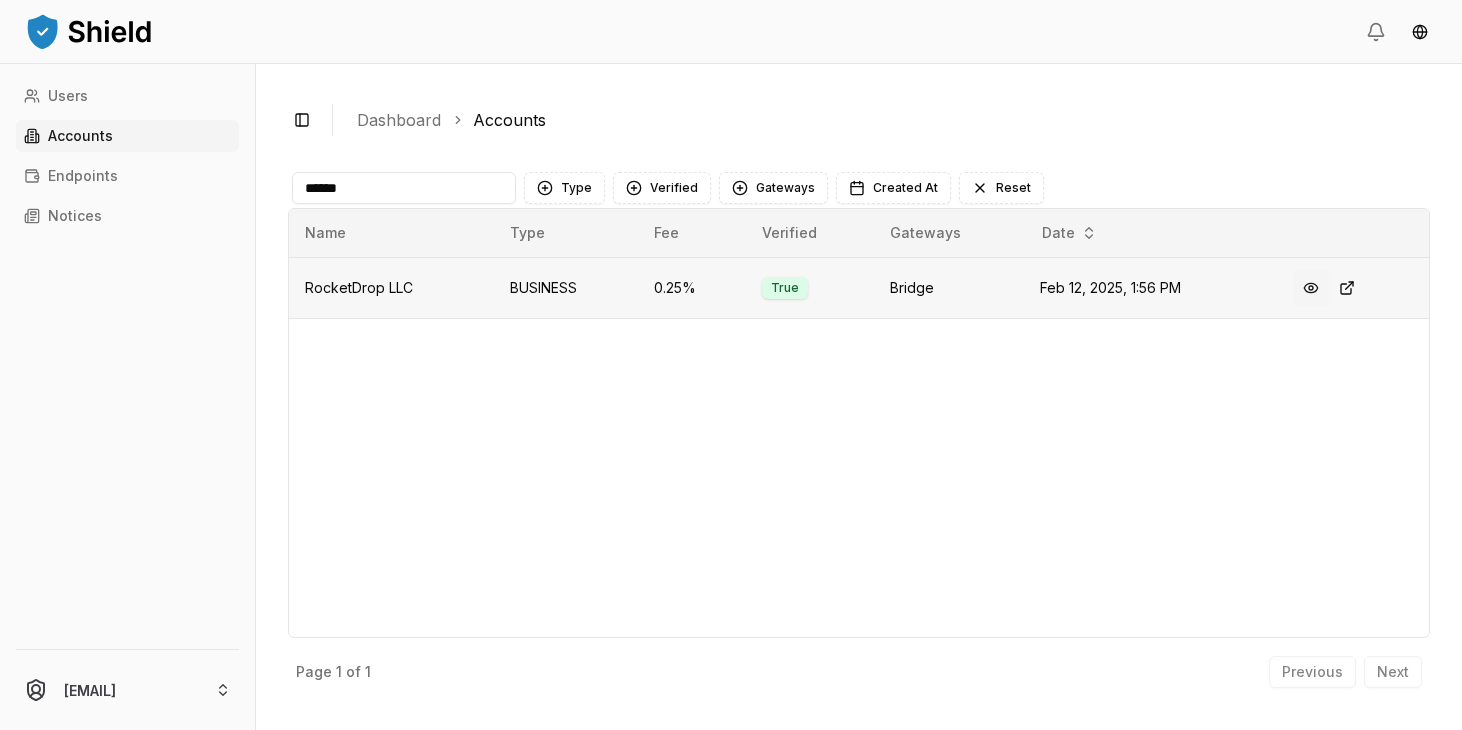 click at bounding box center [1311, 288] 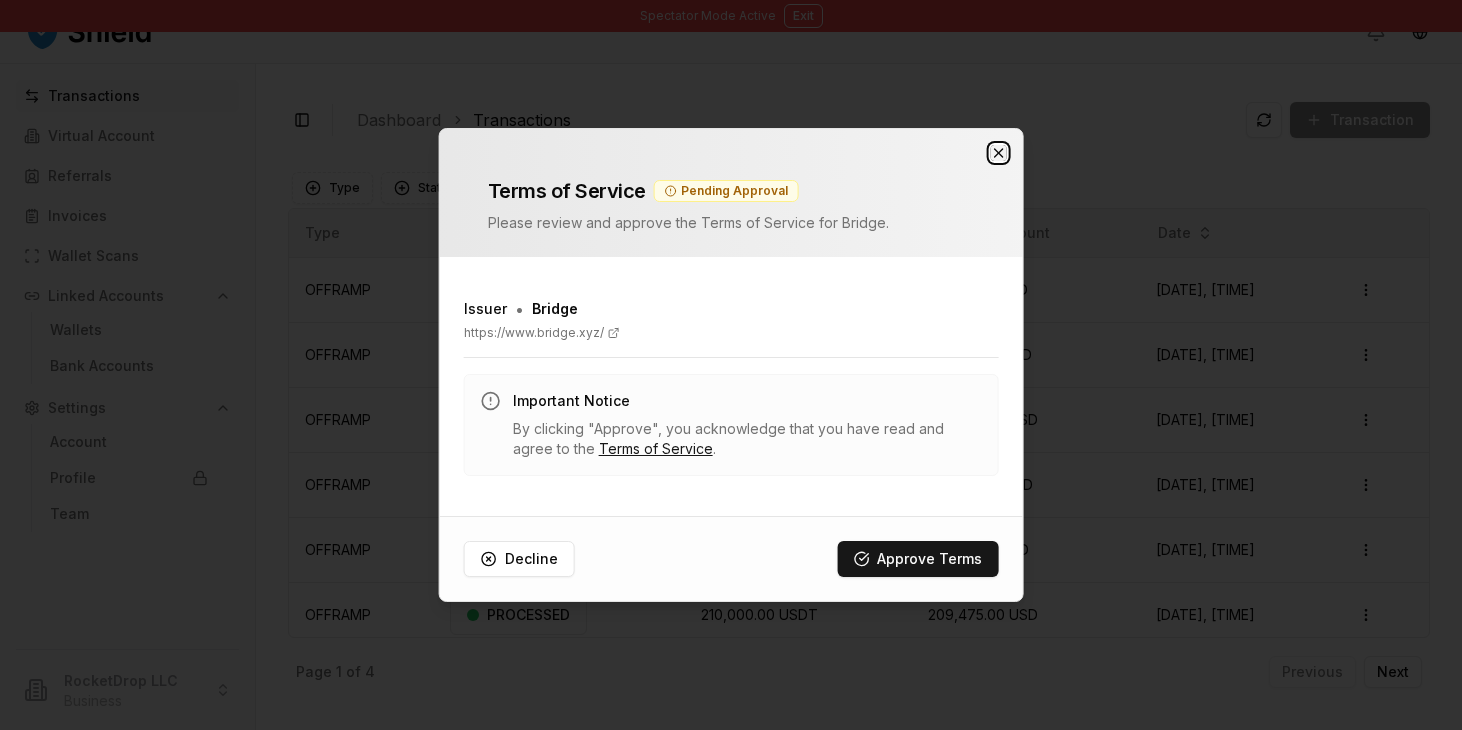click 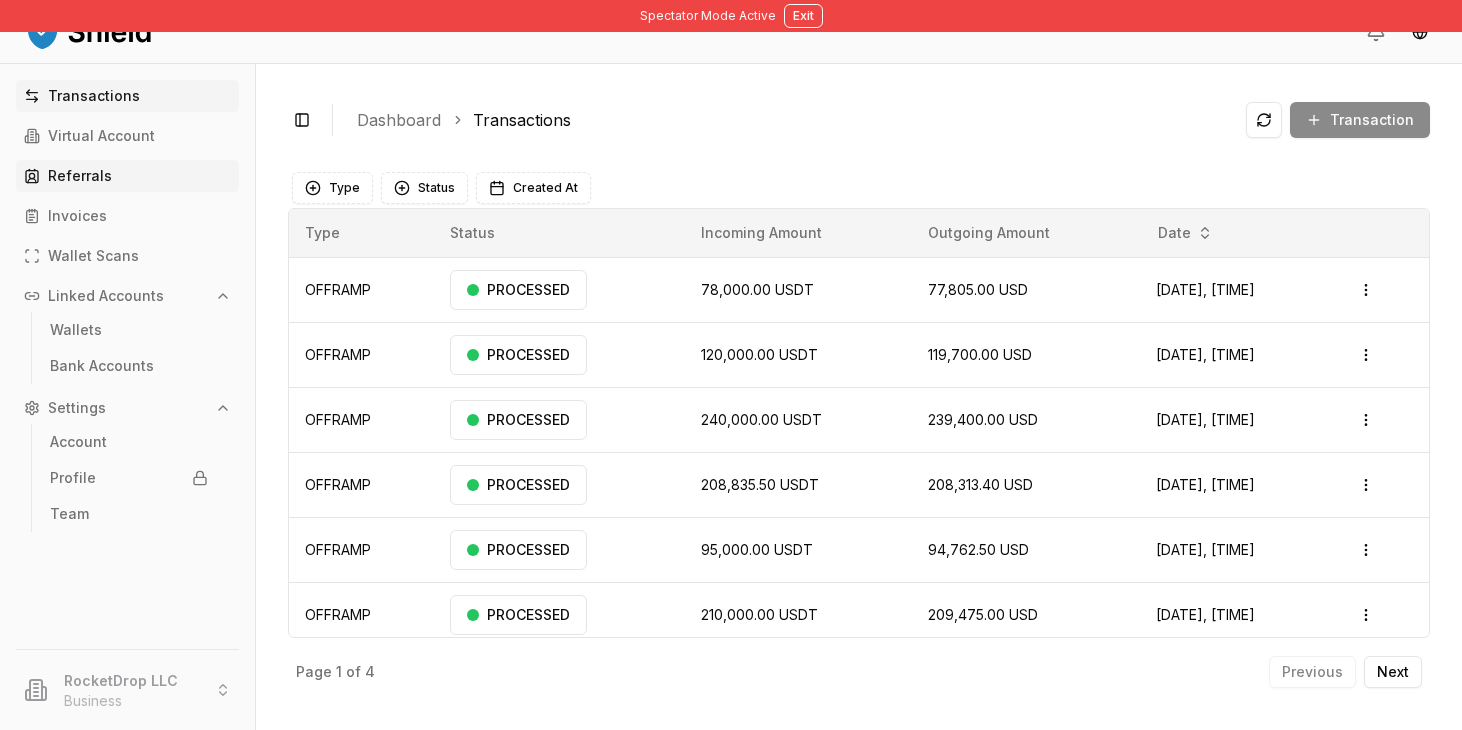 click on "Referrals" at bounding box center [127, 176] 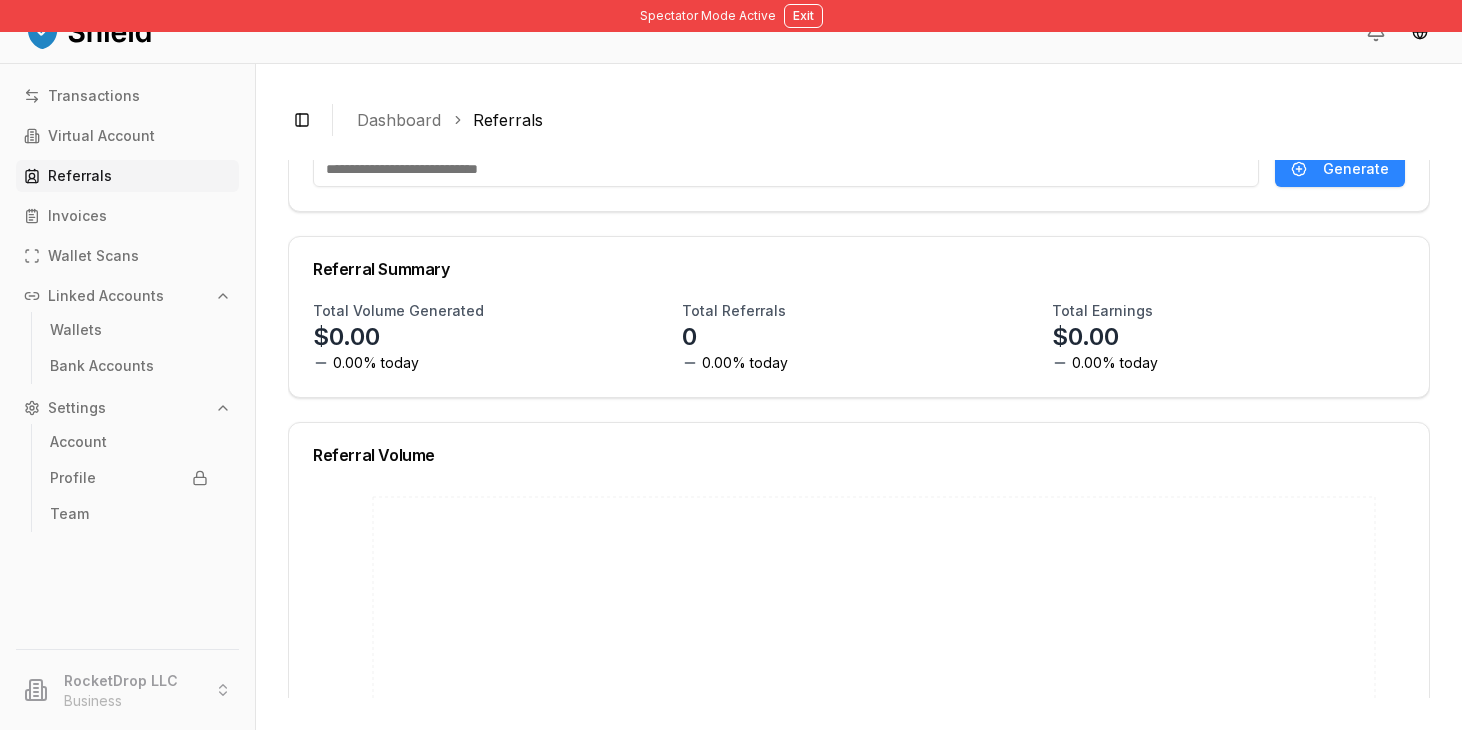 scroll, scrollTop: 0, scrollLeft: 0, axis: both 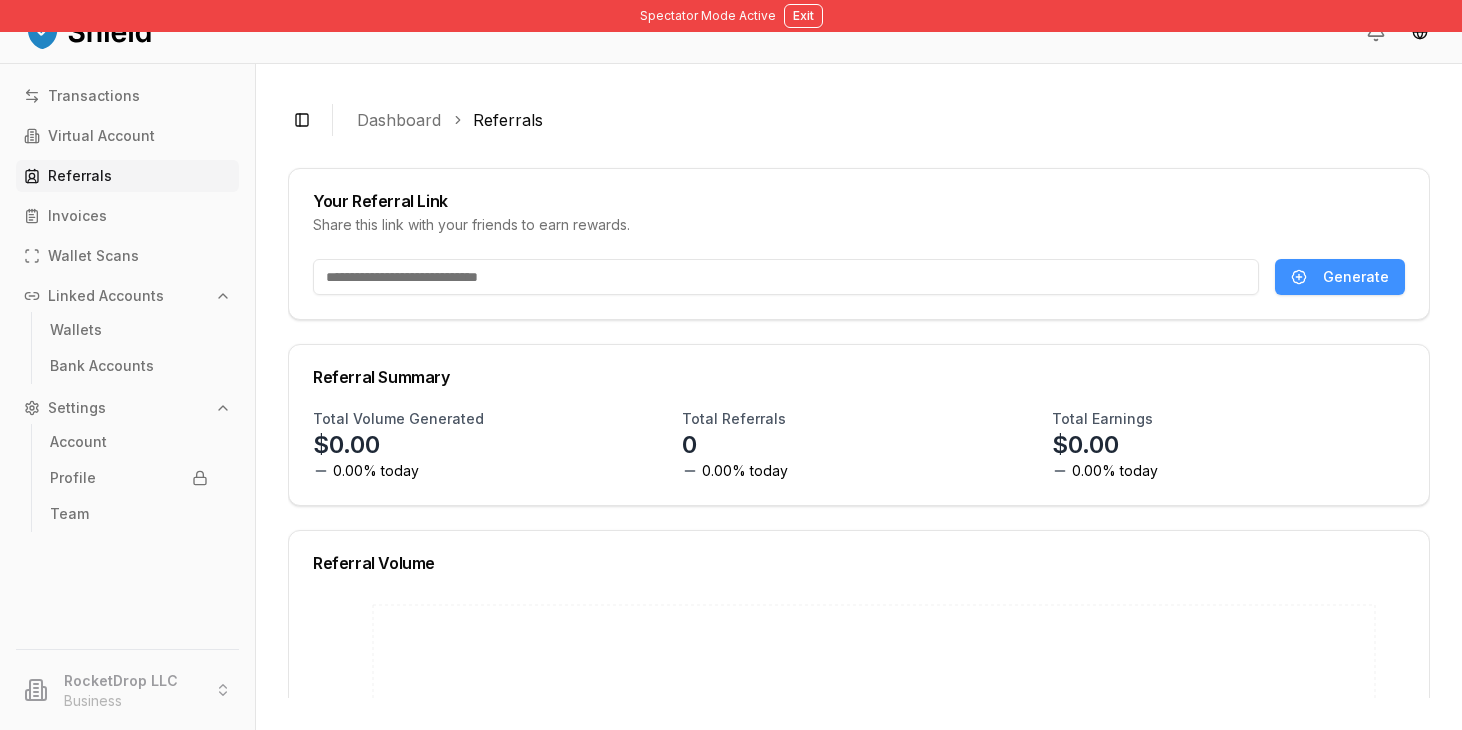 click on "Generate" at bounding box center [1356, 277] 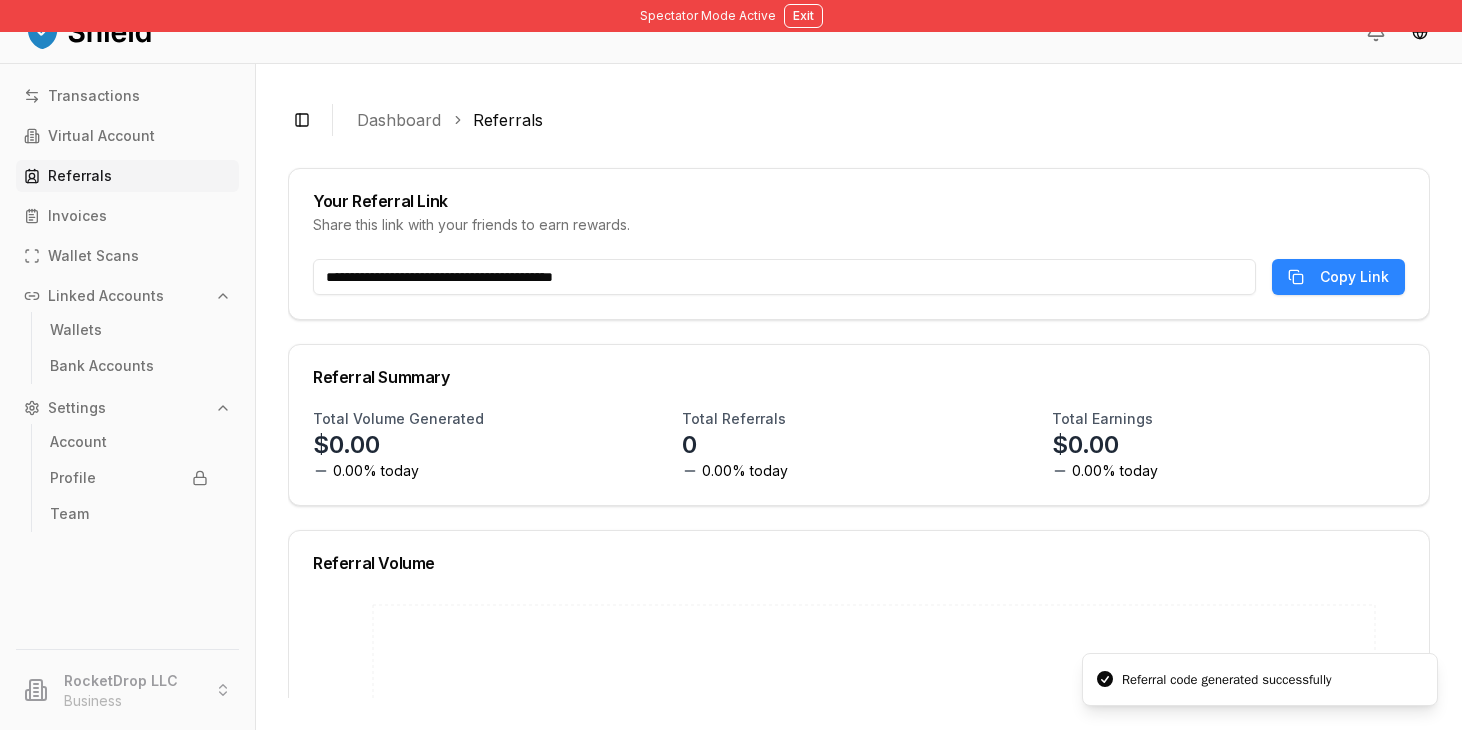 type 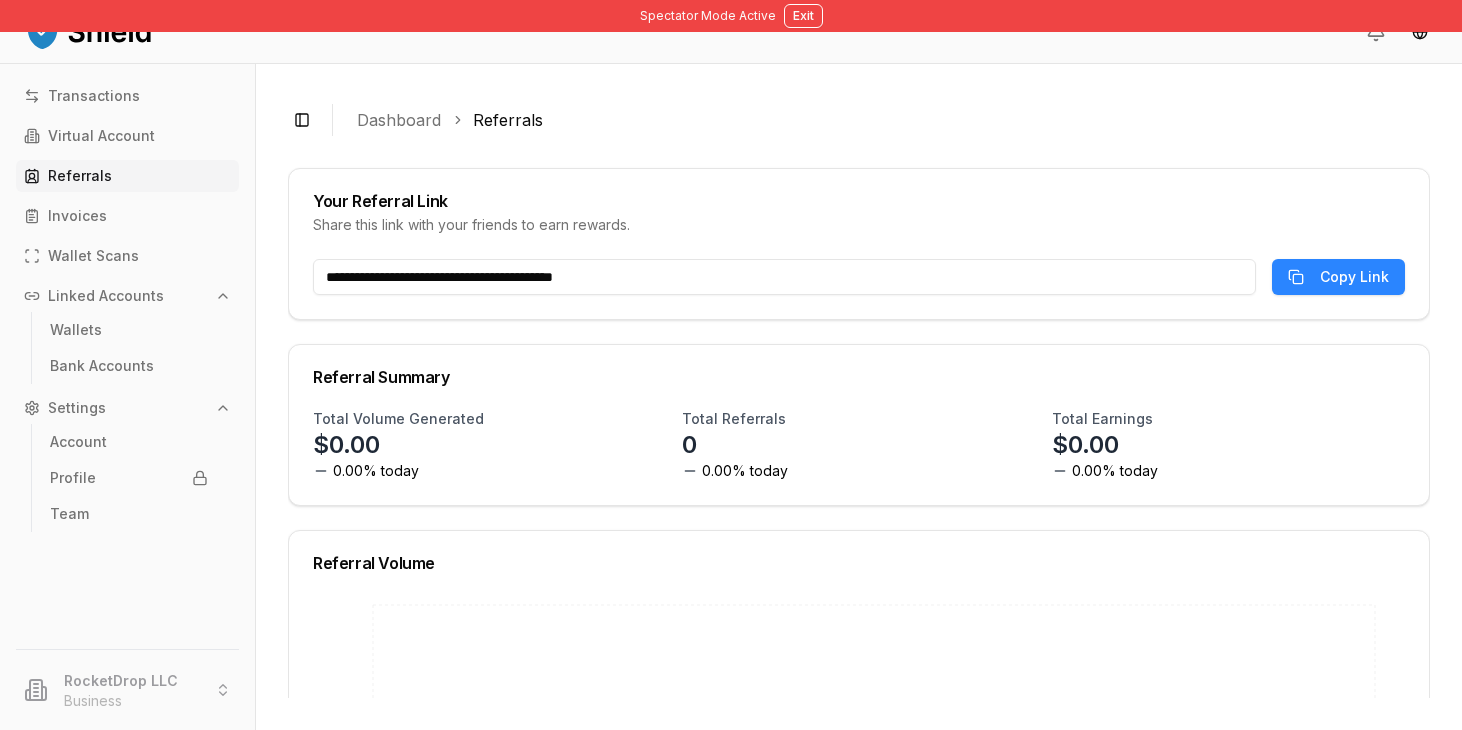 click on "**********" at bounding box center [859, 289] 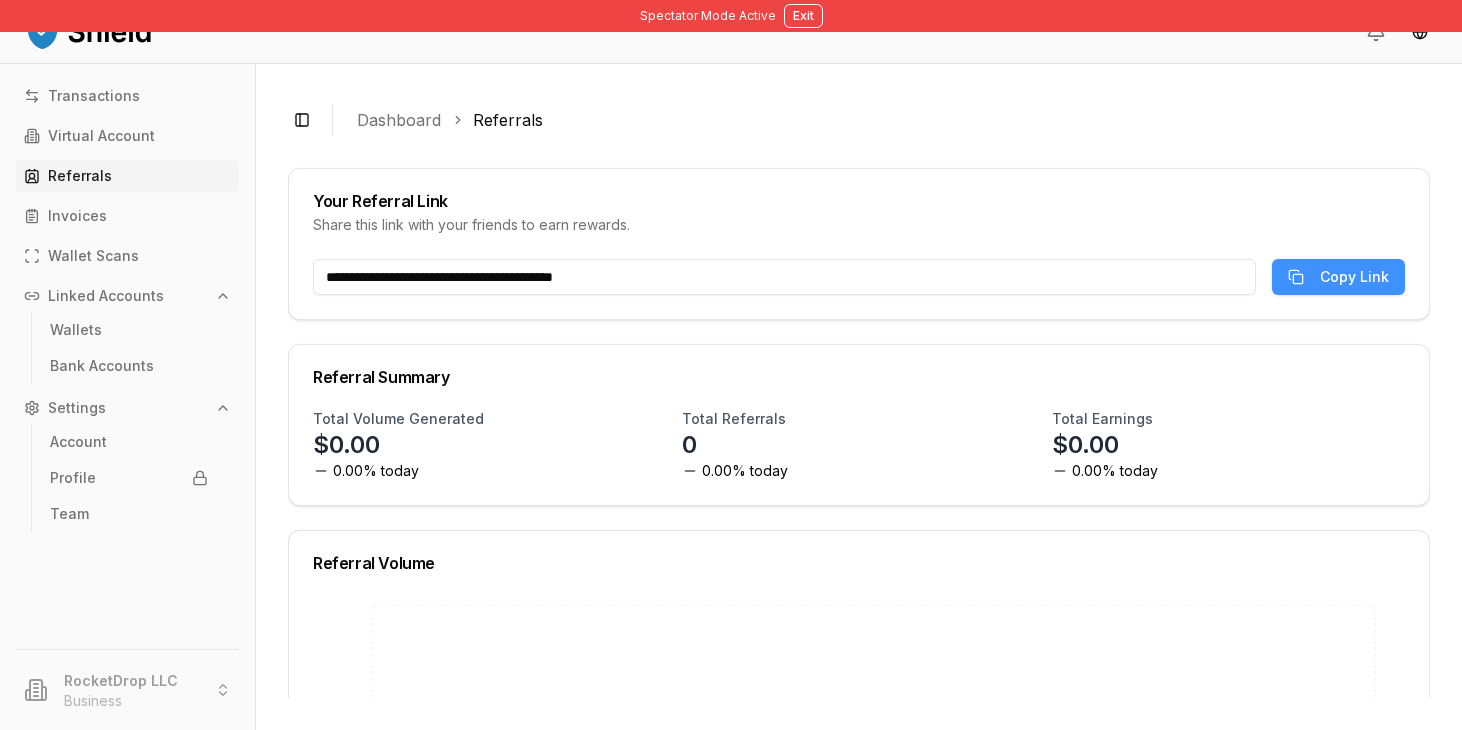 click on "Copy Link" at bounding box center [1354, 277] 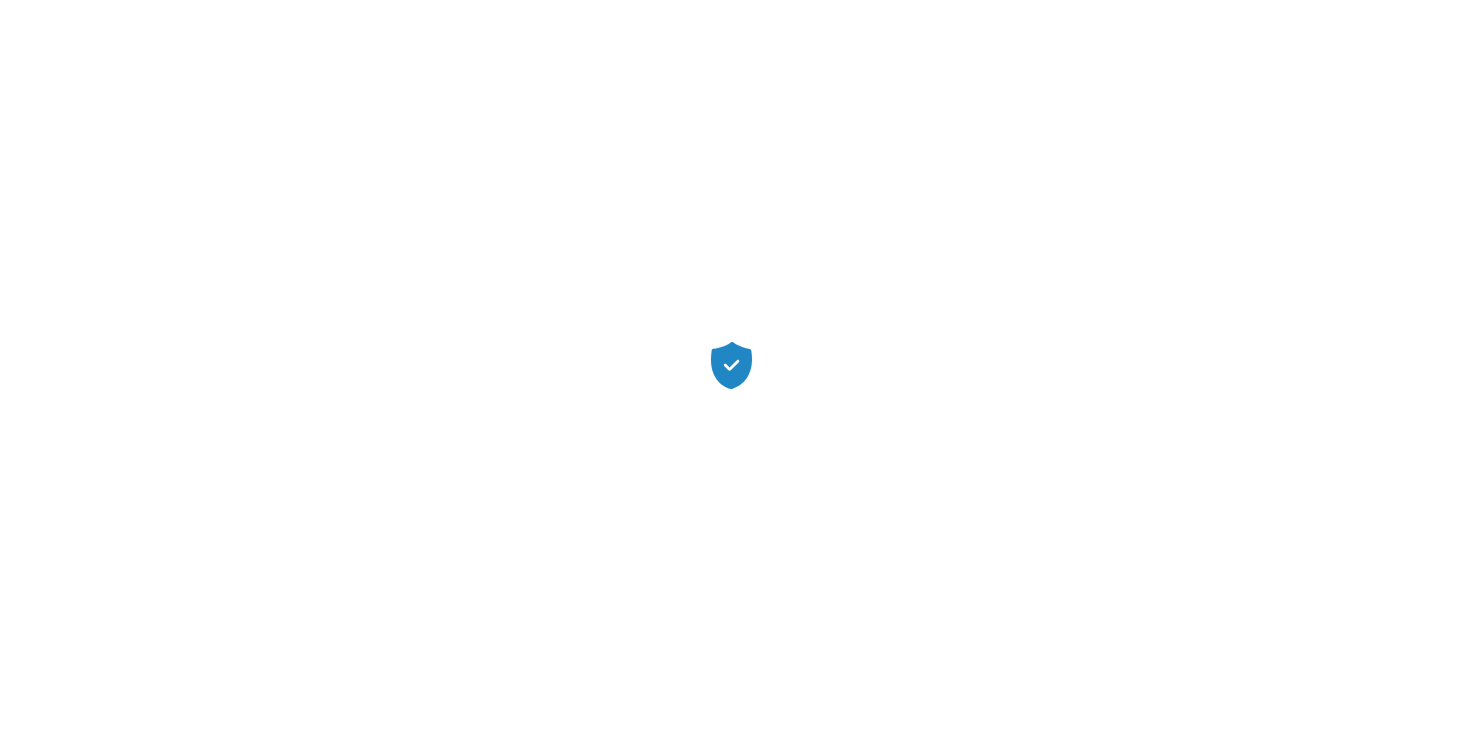 scroll, scrollTop: 0, scrollLeft: 0, axis: both 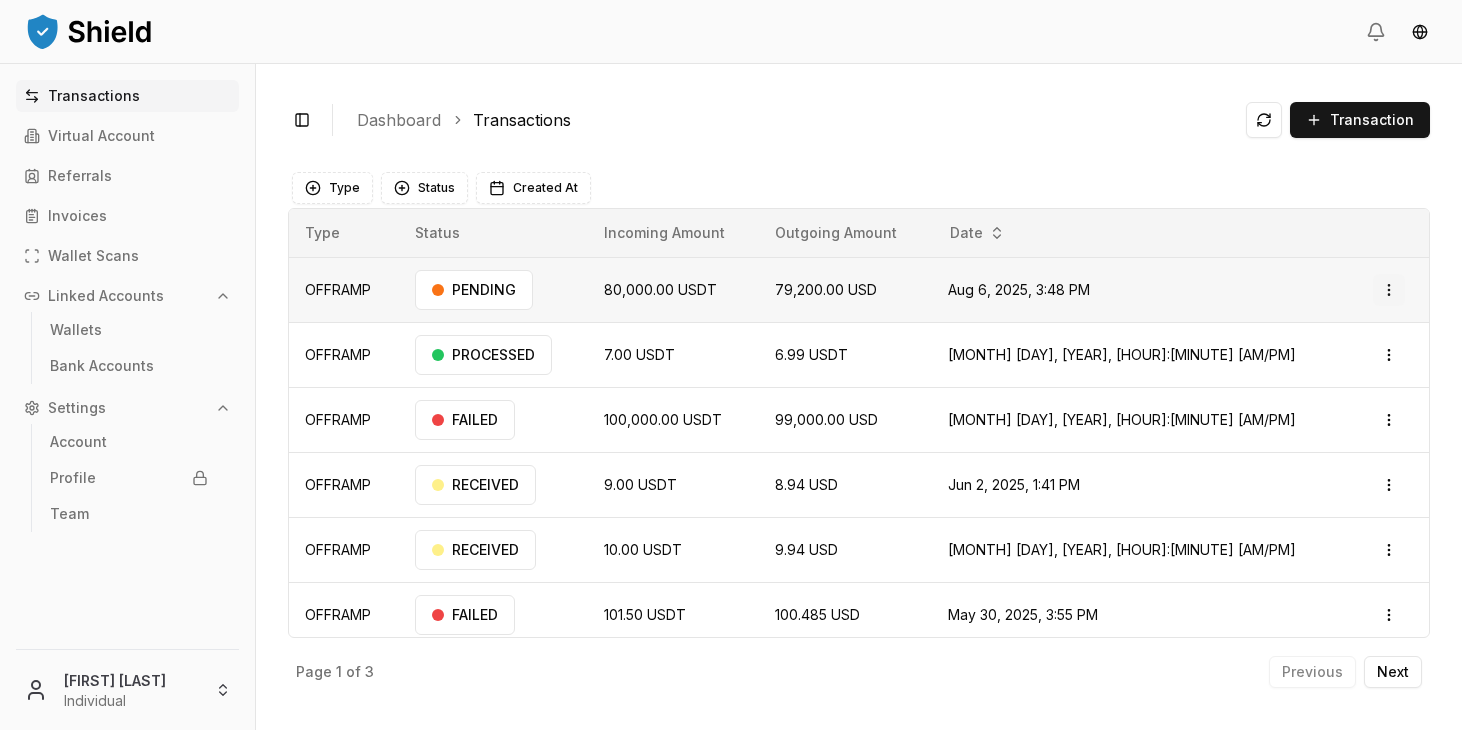 click on "Transactions Virtual Account Referrals Invoices Wallet Scans Linked Accounts Wallets Bank Accounts Settings Account Profile Team [FIRST] [LAST] Individual Toggle Sidebar Dashboard Transactions   Transaction OFFRAMP   80,000.00 USDT   79,200.00 USD [MONTH] [DAY], [YEAR], [HOUR]:[MINUTE] [AM/PM] PENDING Open menu OFFRAMP   7.00 USDT   6.99 USDT [MONTH] [DAY], [YEAR], [HOUR]:[MINUTE] [AM/PM] PROCESSED Open menu OFFRAMP   100,000.00 USDT   99,000.00 USD [MONTH] [DAY], [YEAR], [HOUR]:[MINUTE] [AM/PM] FAILED Open menu OFFRAMP   9.00 USDT   8.94 USD [MONTH] [DAY], [YEAR], [HOUR]:[MINUTE] [AM/PM] RECEIVED Open menu OFFRAMP   10.00 USDT   9.94 USD [MONTH] [DAY], [HOUR]:[MINUTE] [AM/PM] RECEIVED Open menu OFFRAMP   101.50 USDT   100.485 USD [MONTH] [DAY], [YEAR], [HOUR]:[MINUTE] [AM/PM] FAILED Open menu OFFRAMP   100,000.00 USDT   99,000.00 USD [MONTH] [DAY], [YEAR], [HOUR]:[MINUTE] [AM/PM] PENDING Open menu ONRAMP   1,650.00 USD   1,648.35 USDT [MONTH] [DAY], [YEAR], [HOUR]:[MINUTE] [AM/PM] PROCESSED Open menu Page 1 of 3 Previous Next Type Status Created At Type Status Incoming Amount Outgoing Amount Date   OFFRAMP   PENDING   80,000.00   USDT   79,200.00   USD   [MONTH] [DAY], [YEAR], [HOUR]:[MINUTE] [AM/PM]   Open menu   OFFRAMP" at bounding box center (731, 365) 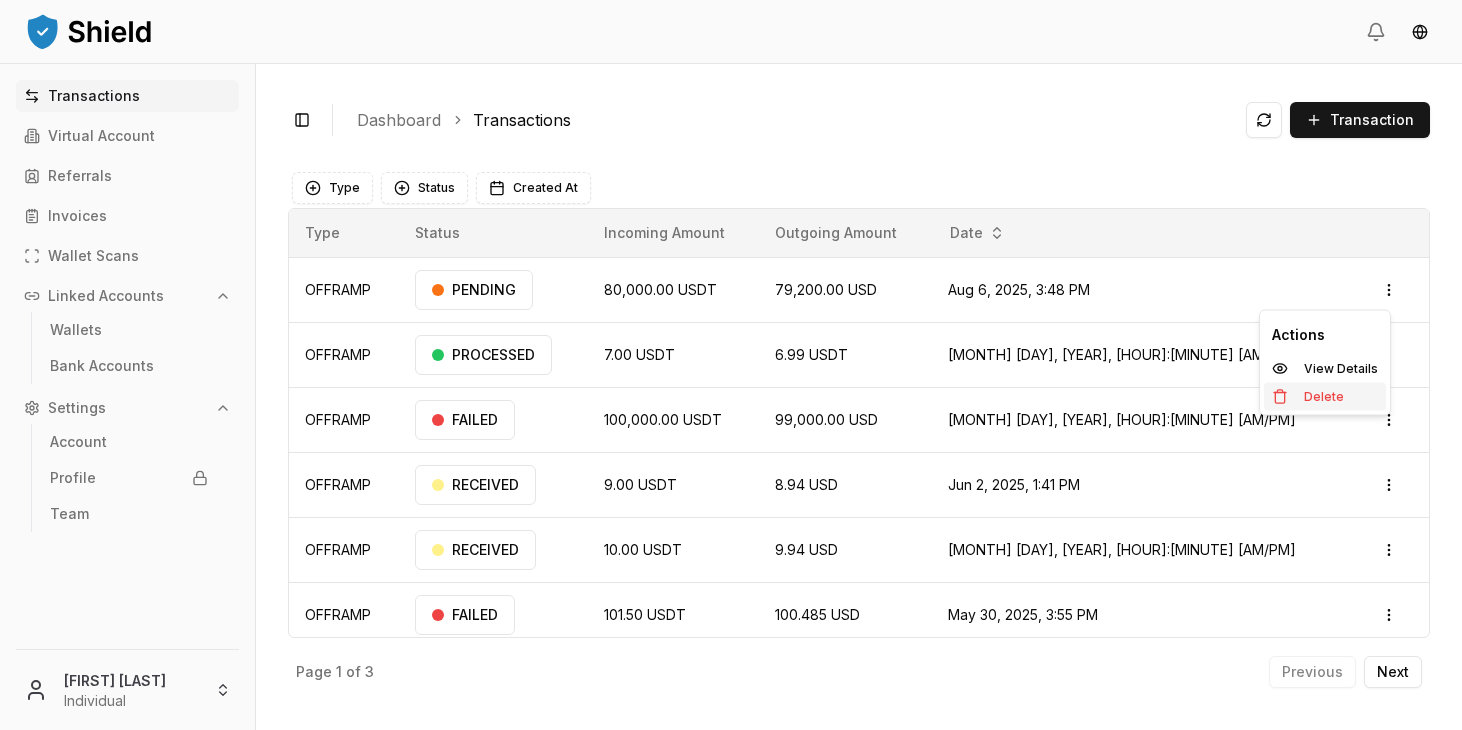 click on "Delete" at bounding box center (1325, 397) 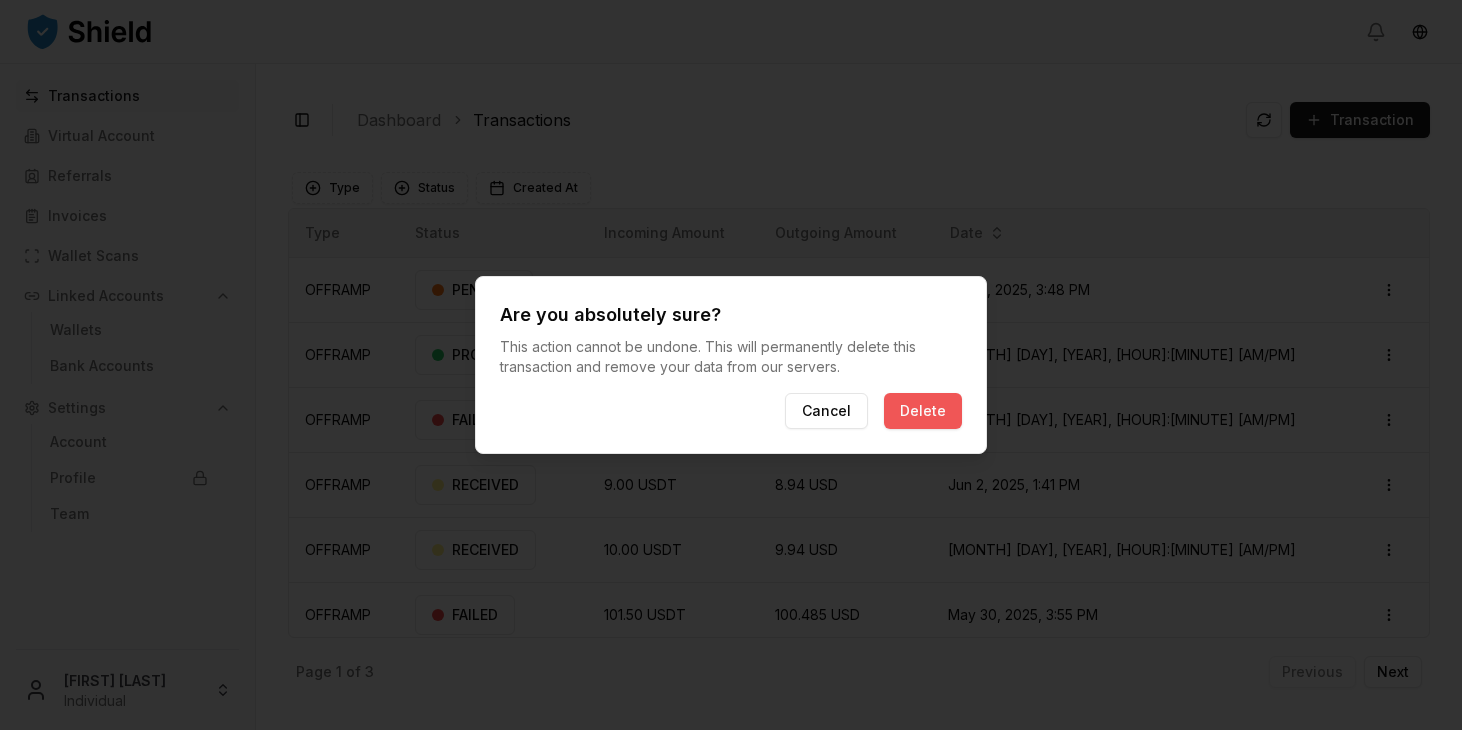 click on "Delete" at bounding box center (923, 411) 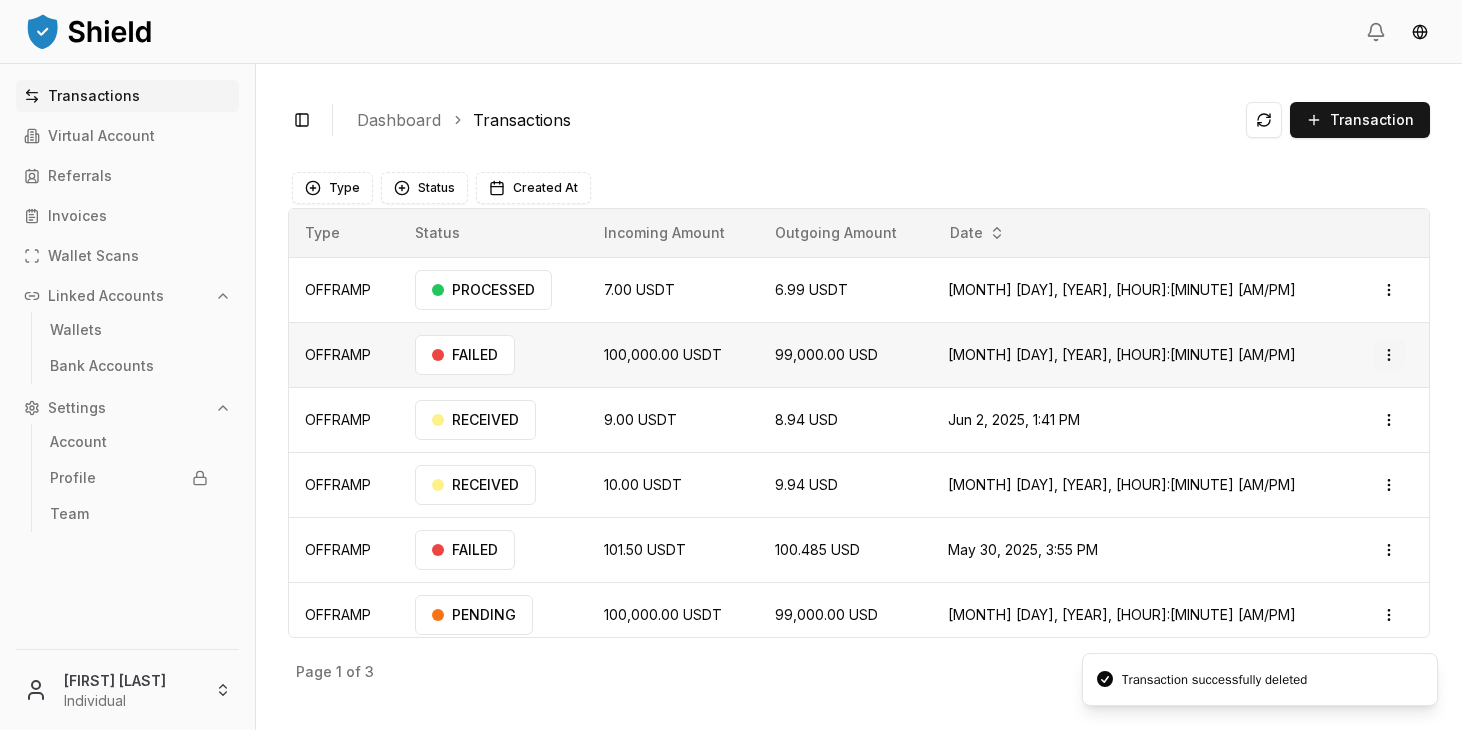 click on "Transactions Virtual Account Referrals Invoices Wallet Scans Linked Accounts Wallets Bank Accounts Settings Account Profile Team [FIRST] [LAST] Individual Toggle Sidebar Dashboard Transactions   Transaction OFFRAMP   7.00 USDT   6.99 USDT [MONTH] [DAY], [YEAR], [HOUR]:[MINUTE] [AM/PM] PROCESSED Open menu OFFRAMP   100,000.00 USDT   99,000.00 USD [MONTH] [DAY], [YEAR], [HOUR]:[MINUTE] [AM/PM] FAILED Open menu OFFRAMP   9.00 USDT   8.94 USD [MONTH] [DAY], [YEAR], [HOUR]:[MINUTE] [AM/PM] RECEIVED Open menu OFFRAMP   10.00 USDT   9.94 USD [MONTH] [DAY], [HOUR]:[MINUTE] [AM/PM] RECEIVED Open menu OFFRAMP   101.50 USDT   100.485 USD [MONTH] [DAY], [YEAR], [HOUR]:[MINUTE] [AM/PM] FAILED Open menu OFFRAMP   100,000.00 USDT   99,000.00 USD [MONTH] [DAY], [YEAR], [HOUR]:[MINUTE] [AM/PM] PENDING Open menu ONRAMP   1,650.00 USD   1,648.35 USDT [MONTH] [DAY], [YEAR], [HOUR]:[MINUTE] [AM/PM] PROCESSED Open menu ONRAMP   1,436.00 USD   1,434.56 USDT [MONTH] [DAY], [YEAR], [HOUR]:[MINUTE] [AM/PM] PROCESSED Open menu ONRAMP   1,730.00 USD   1,728.27 USDT [MONTH] [DAY], [YEAR], [HOUR]:[MINUTE] [AM/PM] PROCESSED Open menu ONRAMP   967.92 USD   966.95 USDT [MONTH] [DAY], [YEAR], [HOUR]:[MINUTE] [AM/PM] PROCESSED Open menu Page 1 of 2 Previous Next Type Status Created At Type Status Incoming Amount Outgoing Amount Date   OFFRAMP   PROCESSED   7.00   USDT   6.99   USDT   [MONTH] [DAY], [YEAR], [HOUR]:[MINUTE] [AM/PM]   Open menu   OFFRAMP" at bounding box center (731, 365) 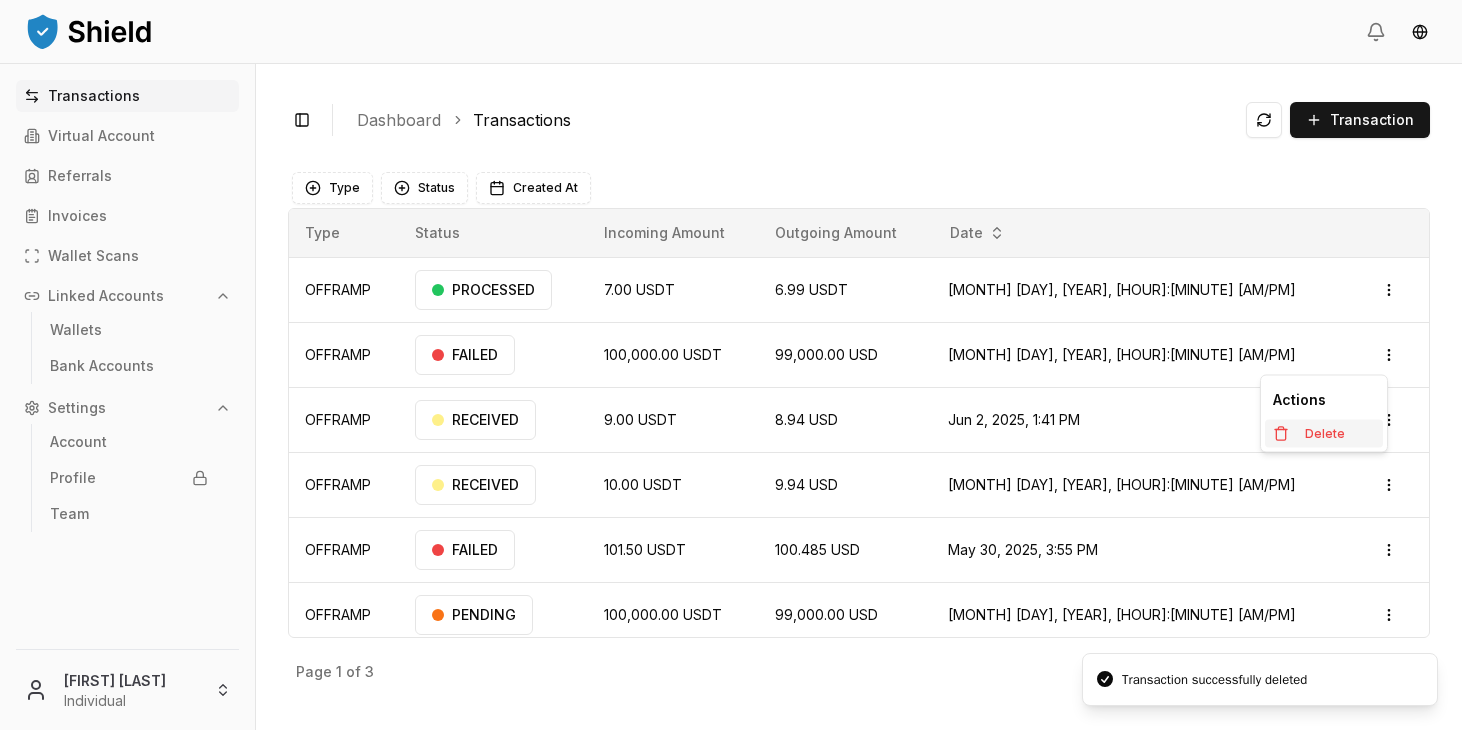 click on "Delete" at bounding box center (1324, 434) 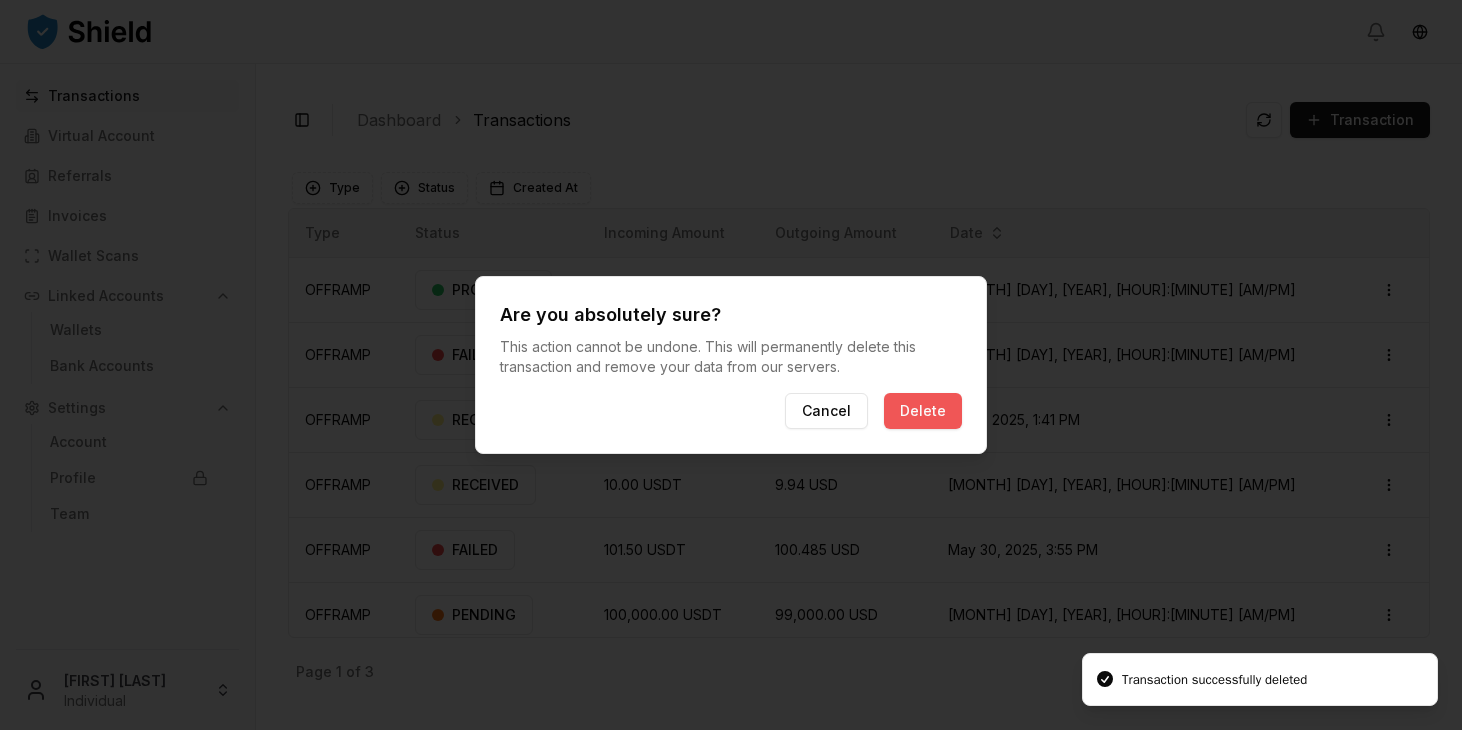click on "Delete" at bounding box center [923, 411] 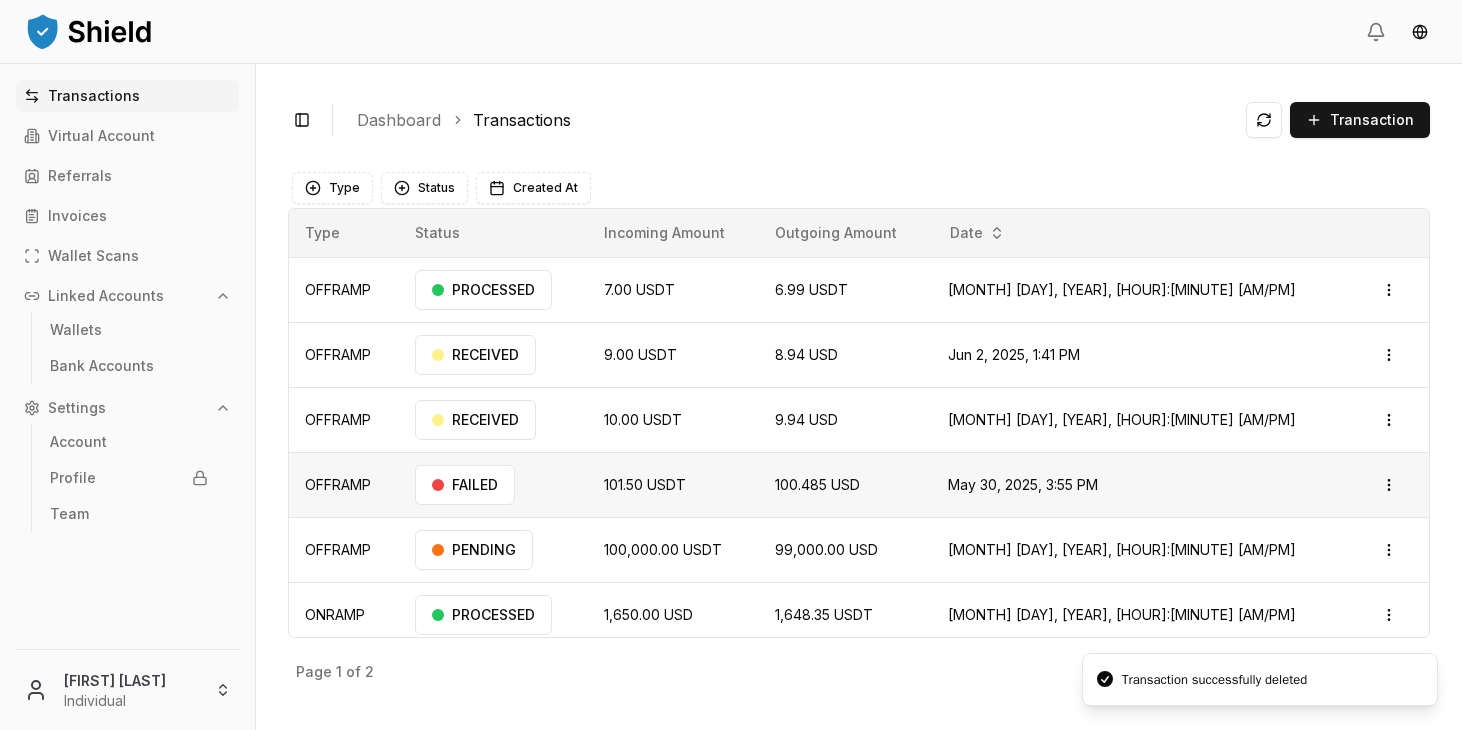 click on "Open menu" at bounding box center (1393, 484) 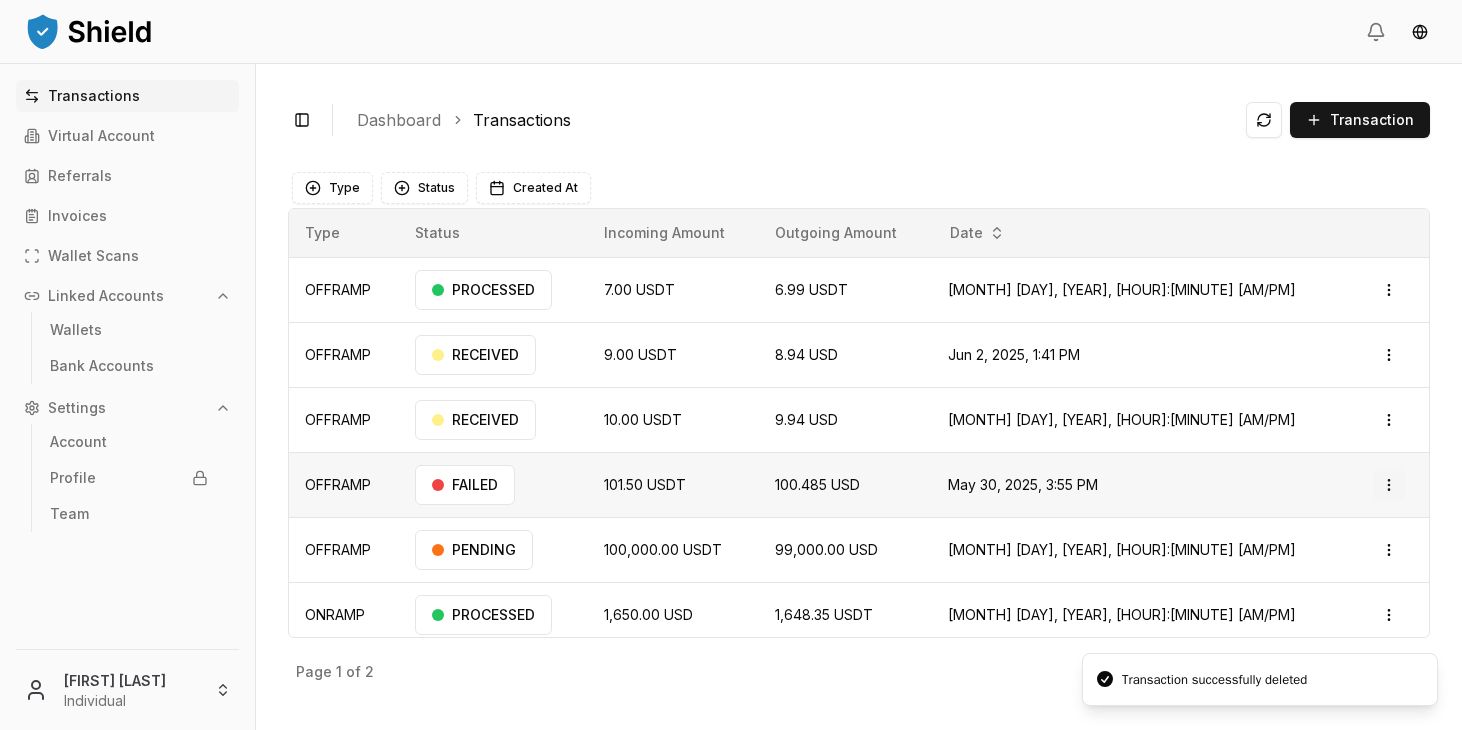 click on "Transactions Virtual Account Referrals Invoices Wallet Scans Linked Accounts Wallets Bank Accounts Settings Account Profile Team [FIRST] [LAST] Individual Toggle Sidebar Dashboard Transactions   Transaction OFFRAMP   7.00 USDT   6.99 USDT [MONTH] [DAY], [YEAR], [HOUR]:[MINUTE] [AM/PM] PROCESSED Open menu OFFRAMP   9.00 USDT   8.94 USD [MONTH] [DAY], [YEAR], [HOUR]:[MINUTE] [AM/PM] RECEIVED Open menu OFFRAMP   10.00 USDT   9.94 USD [MONTH] [DAY], [HOUR]:[MINUTE] [AM/PM] RECEIVED Open menu OFFRAMP   101.50 USDT   100.485 USD [MONTH] [DAY], [YEAR], [HOUR]:[MINUTE] [AM/PM] FAILED Open menu OFFRAMP   100,000.00 USDT   99,000.00 USD [MONTH] [DAY], [YEAR], [HOUR]:[MINUTE] [AM/PM] PENDING Open menu ONRAMP   1,650.00 USD   1,648.35 USDT [MONTH] [DAY], [YEAR], [HOUR]:[MINUTE] [AM/PM] PROCESSED Open menu ONRAMP   1,436.00 USD   1,434.56 USDT [MONTH] [DAY], [YEAR], [HOUR]:[MINUTE] [AM/PM] PROCESSED Open menu ONRAMP   1,730.00 USD   1,728.27 USDT [MONTH] [DAY], [YEAR], [HOUR]:[MINUTE] [AM/PM] PROCESSED Open menu Page 1 of 2 Previous Next Type Status Created At Type Status Incoming Amount Outgoing Amount Date   OFFRAMP   PROCESSED   7.00   USDT   6.99   USDT   [MONTH] [DAY], [YEAR], [HOUR]:[MINUTE] [AM/PM]   Open menu   OFFRAMP" at bounding box center [731, 365] 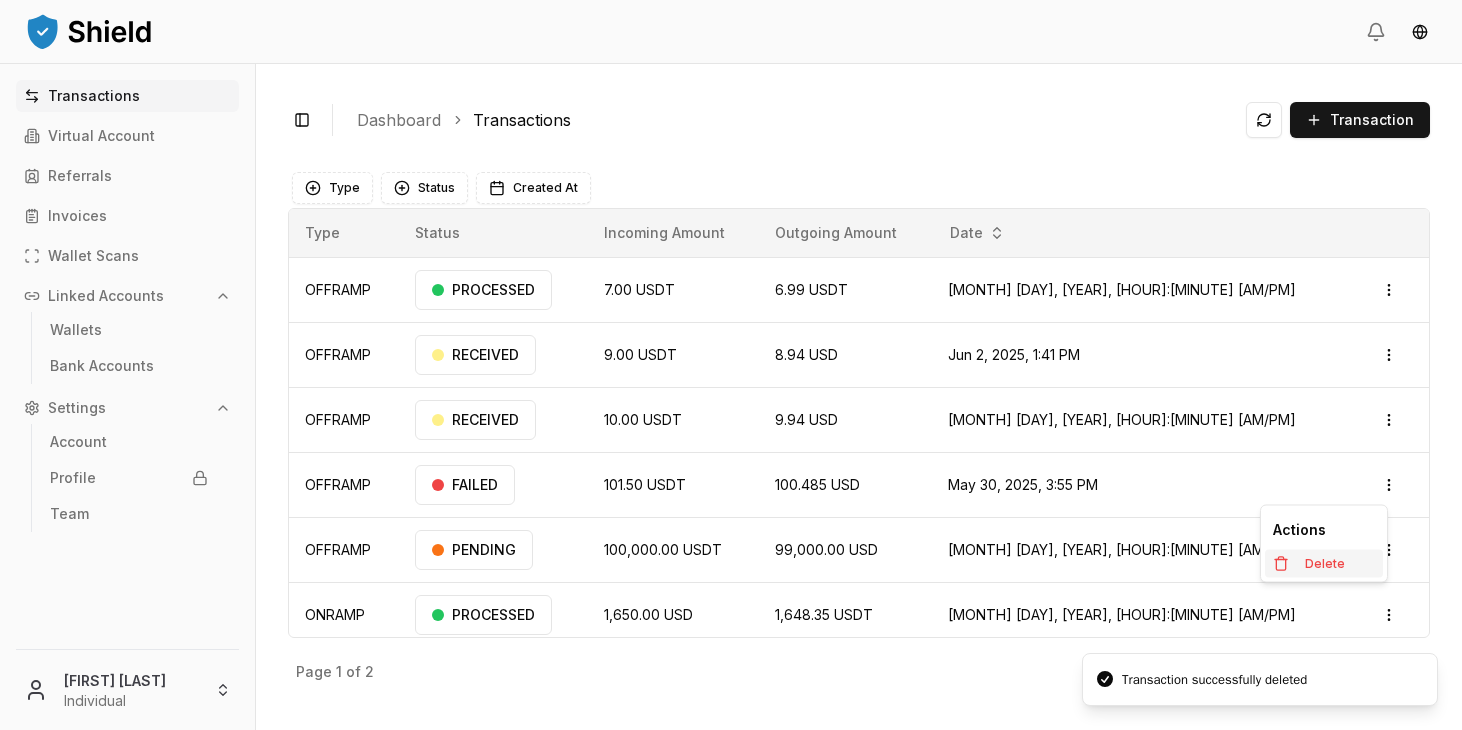 click on "Delete" at bounding box center (1325, 564) 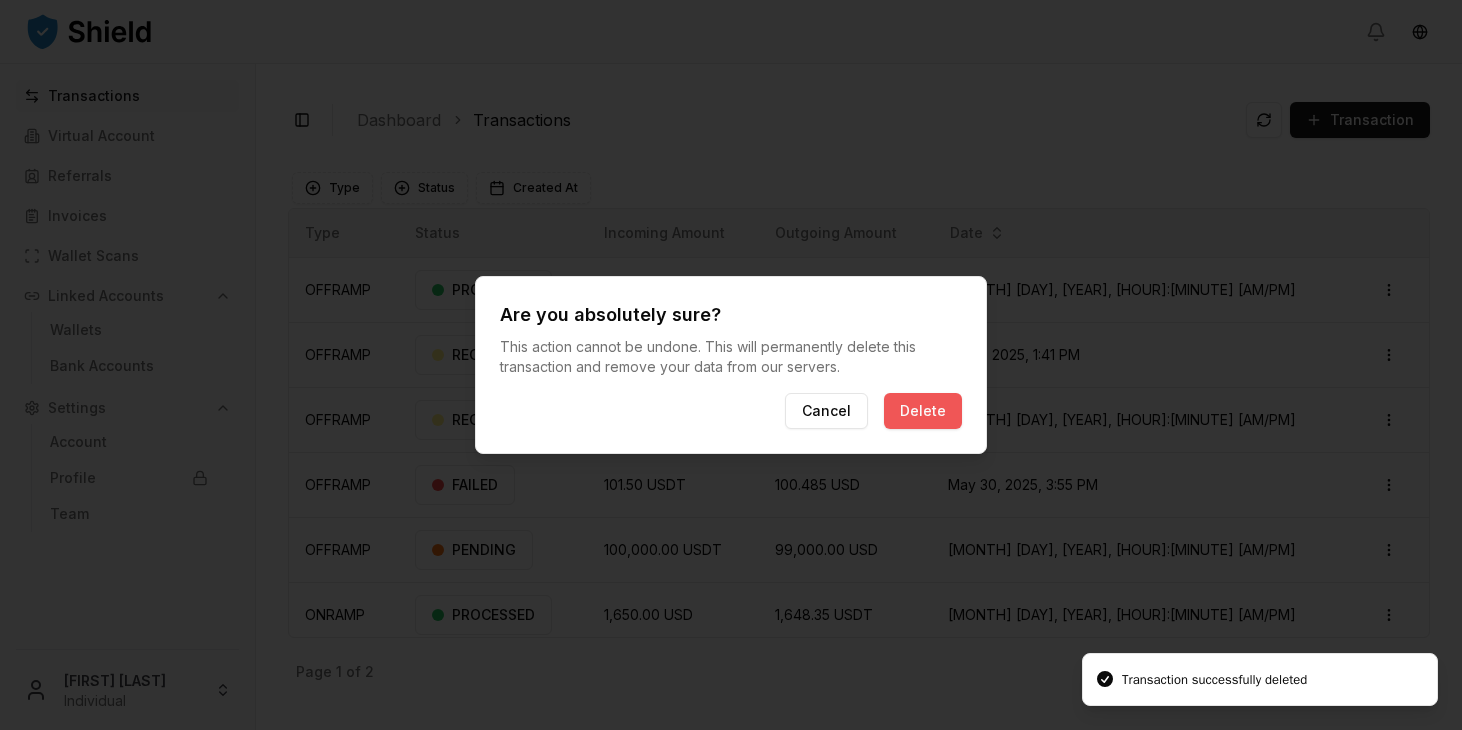 click on "Delete" at bounding box center (923, 411) 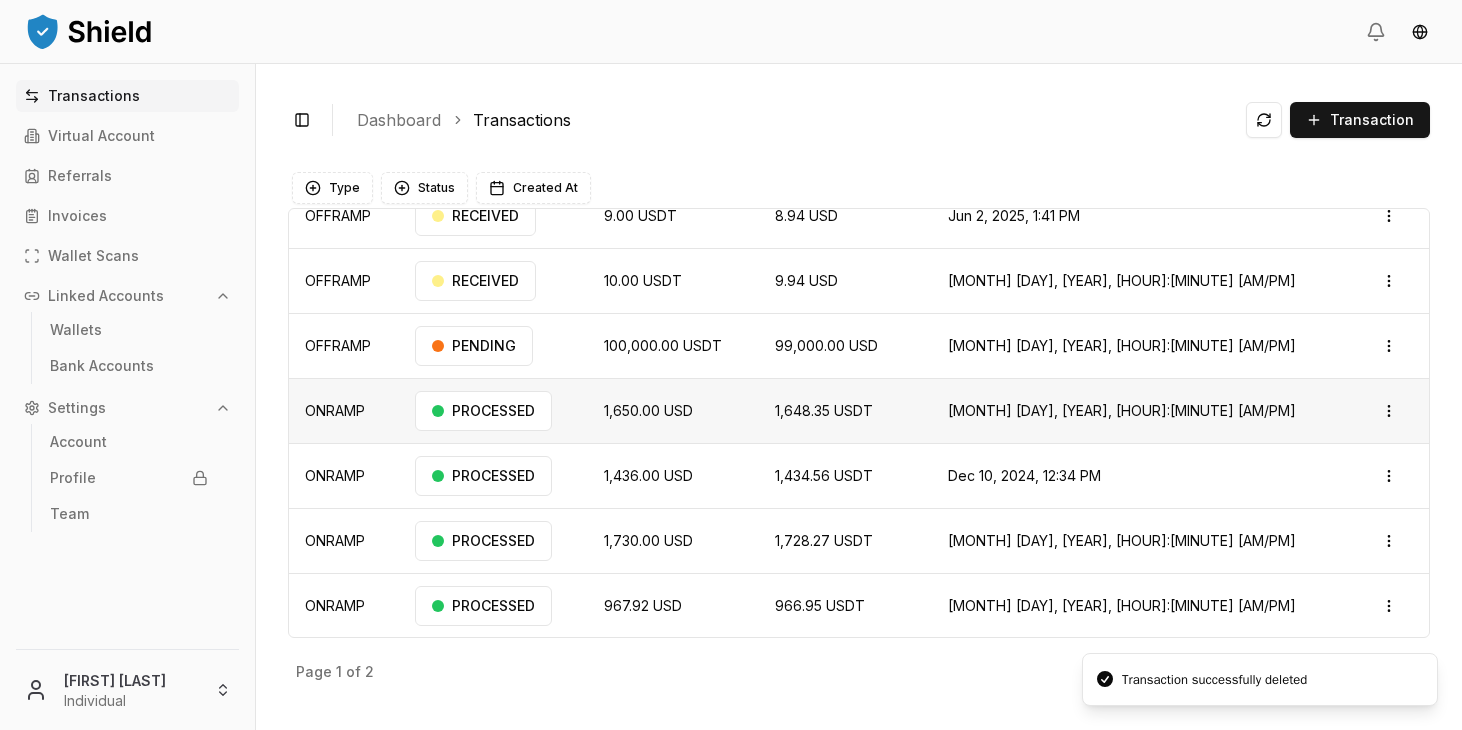 scroll, scrollTop: 0, scrollLeft: 0, axis: both 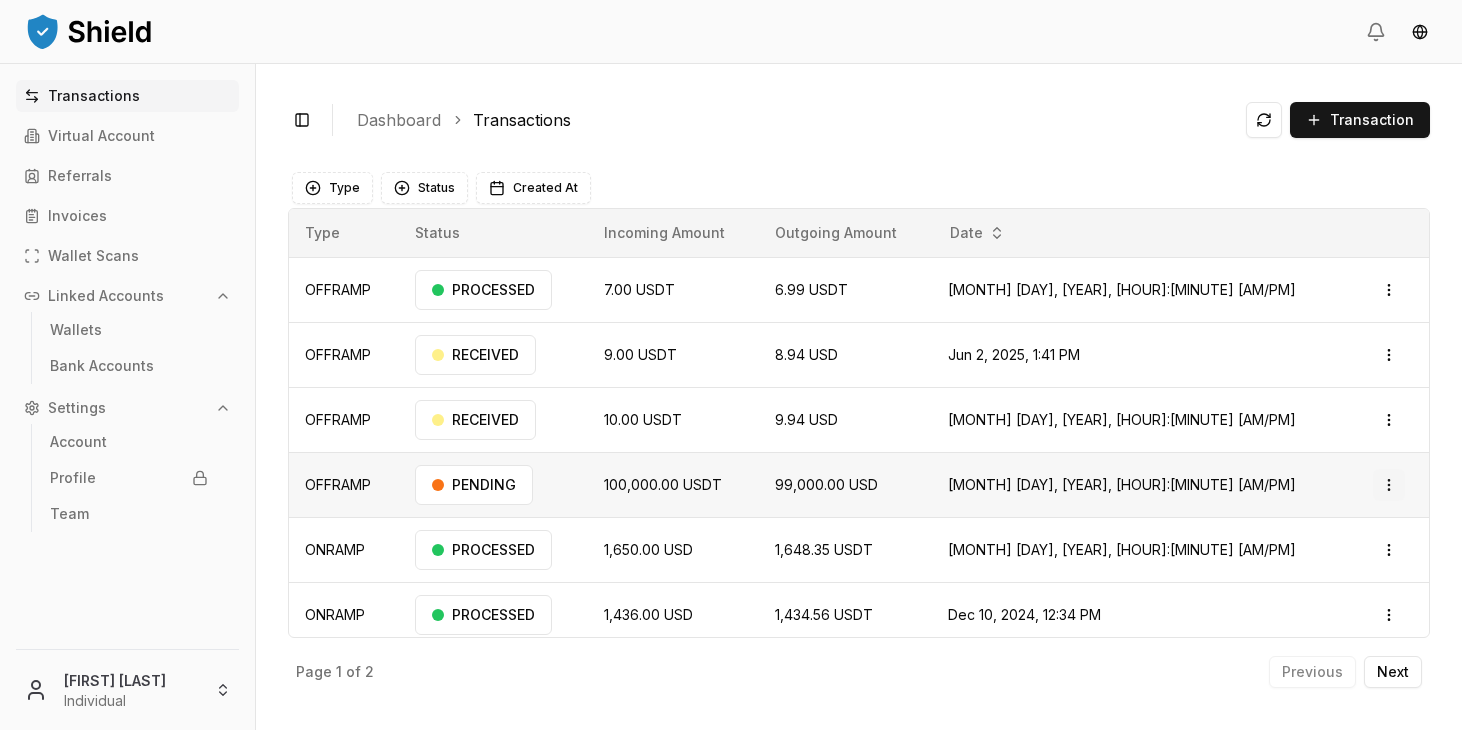 click on "Transactions Virtual Account Referrals Invoices Wallet Scans Linked Accounts Wallets Bank Accounts Settings Account Profile Team [FIRST] [LAST] Individual Toggle Sidebar Dashboard Transactions   Transaction OFFRAMP   7.00 USDT   6.99 USDT [MONTH] [DAY], [YEAR], [HOUR]:[MINUTE] [AM/PM] PROCESSED Open menu OFFRAMP   9.00 USDT   8.94 USD [MONTH] [DAY], [YEAR], [HOUR]:[MINUTE] [AM/PM] RECEIVED Open menu OFFRAMP   10.00 USDT   9.94 USD [MONTH] [DAY], [HOUR]:[MINUTE] [AM/PM] RECEIVED Open menu OFFRAMP   100,000.00 USDT   99,000.00 USD [MONTH] [DAY], [YEAR], [HOUR]:[MINUTE] [AM/PM] PENDING Open menu ONRAMP   1,650.00 USD   1,648.35 USDT [MONTH] [DAY], [YEAR], [HOUR]:[MINUTE] [AM/PM] PROCESSED Open menu ONRAMP   1,436.00 USD   1,434.56 USDT [MONTH] [DAY], [YEAR], [HOUR]:[MINUTE] [AM/PM] PROCESSED Open menu ONRAMP   1,730.00 USD   1,728.27 USDT [MONTH] [DAY], [YEAR], [HOUR]:[MINUTE] [AM/PM] PROCESSED Open menu ONRAMP   967.92 USD   966.95 USDT [MONTH] [DAY], [YEAR], [HOUR]:[MINUTE] [AM/PM] PROCESSED Open menu Page 1 of 2 Previous Next Type Status Created At Type Status Incoming Amount Outgoing Amount Date   OFFRAMP   PROCESSED   7.00   USDT   6.99   USDT   [MONTH] [DAY], [YEAR], [HOUR]:[MINUTE] [AM/PM]   Open menu   OFFRAMP" at bounding box center [731, 365] 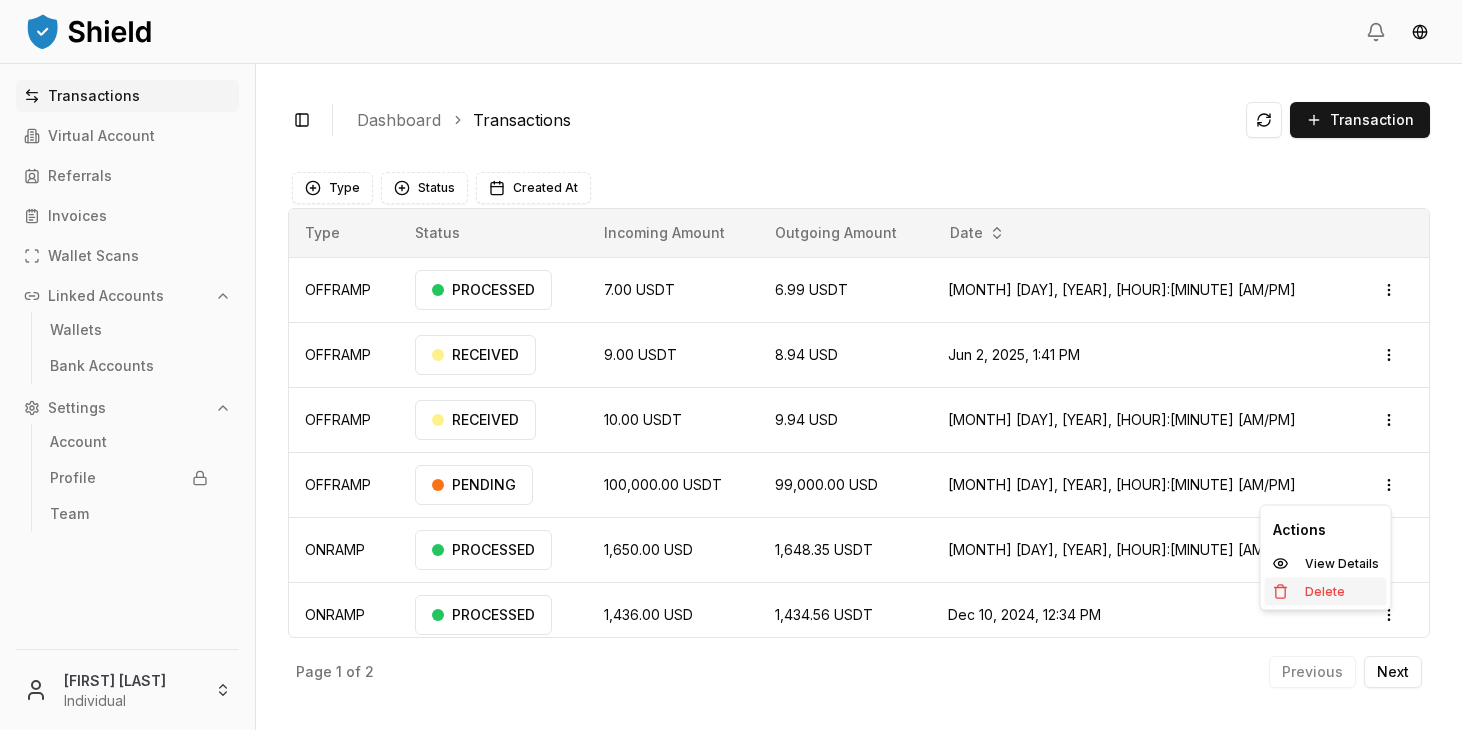 click on "Delete" at bounding box center (1326, 592) 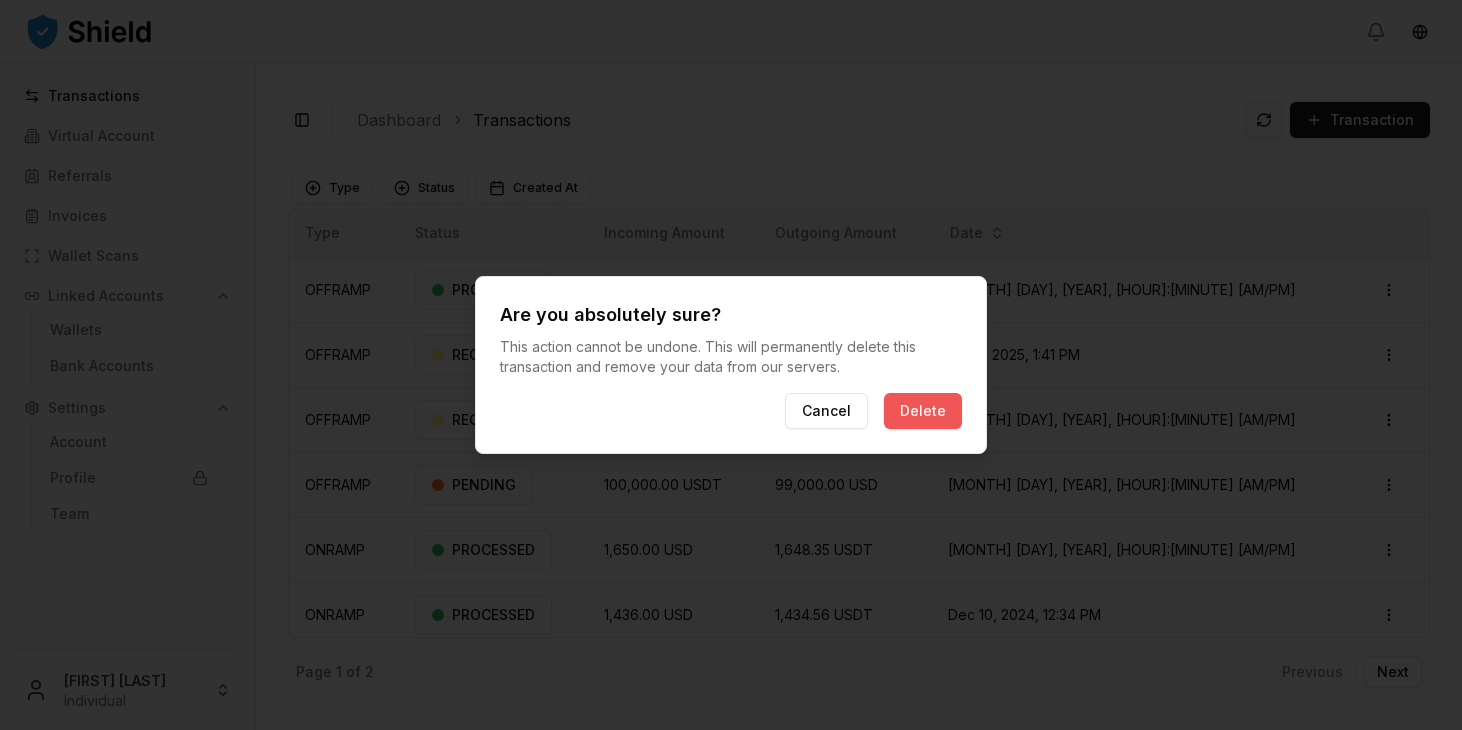 click on "Delete" at bounding box center (923, 411) 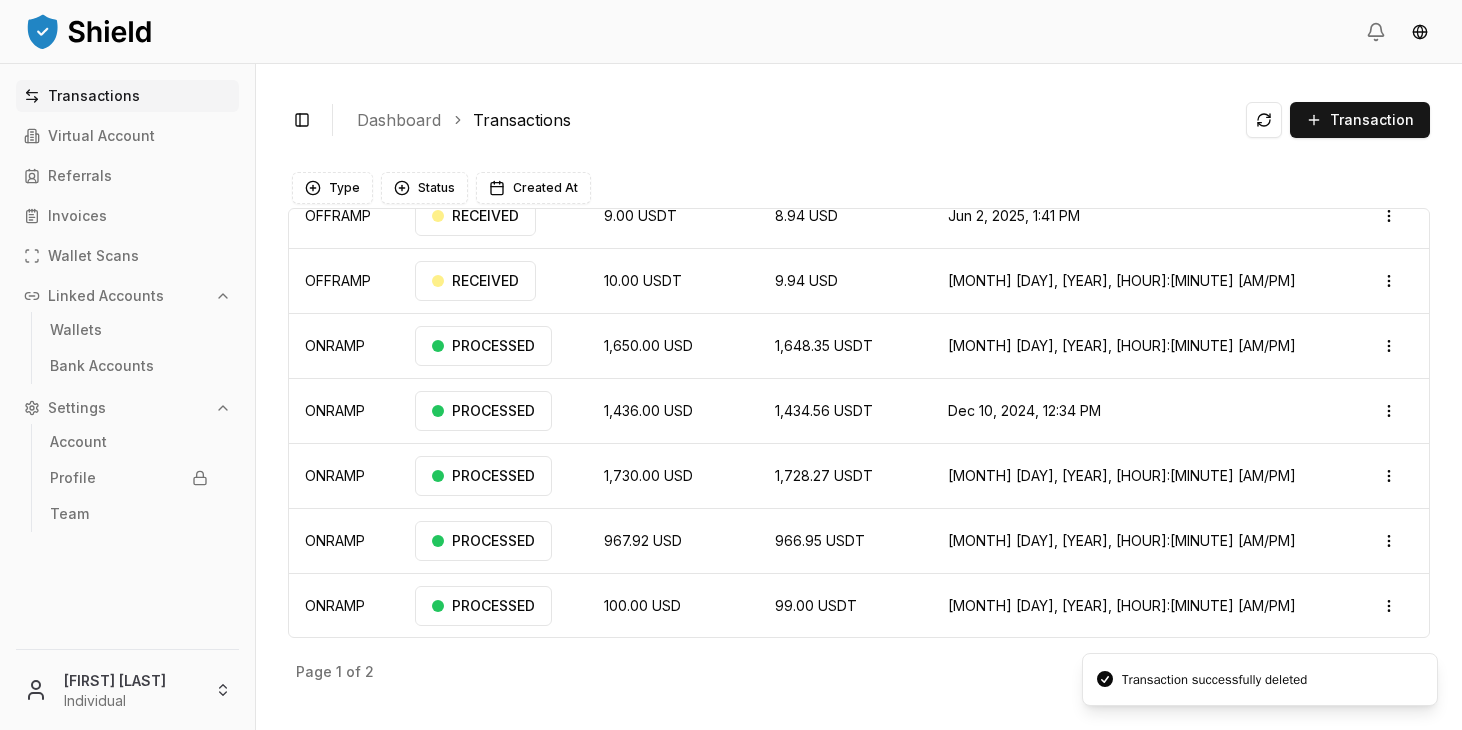 scroll, scrollTop: 0, scrollLeft: 0, axis: both 